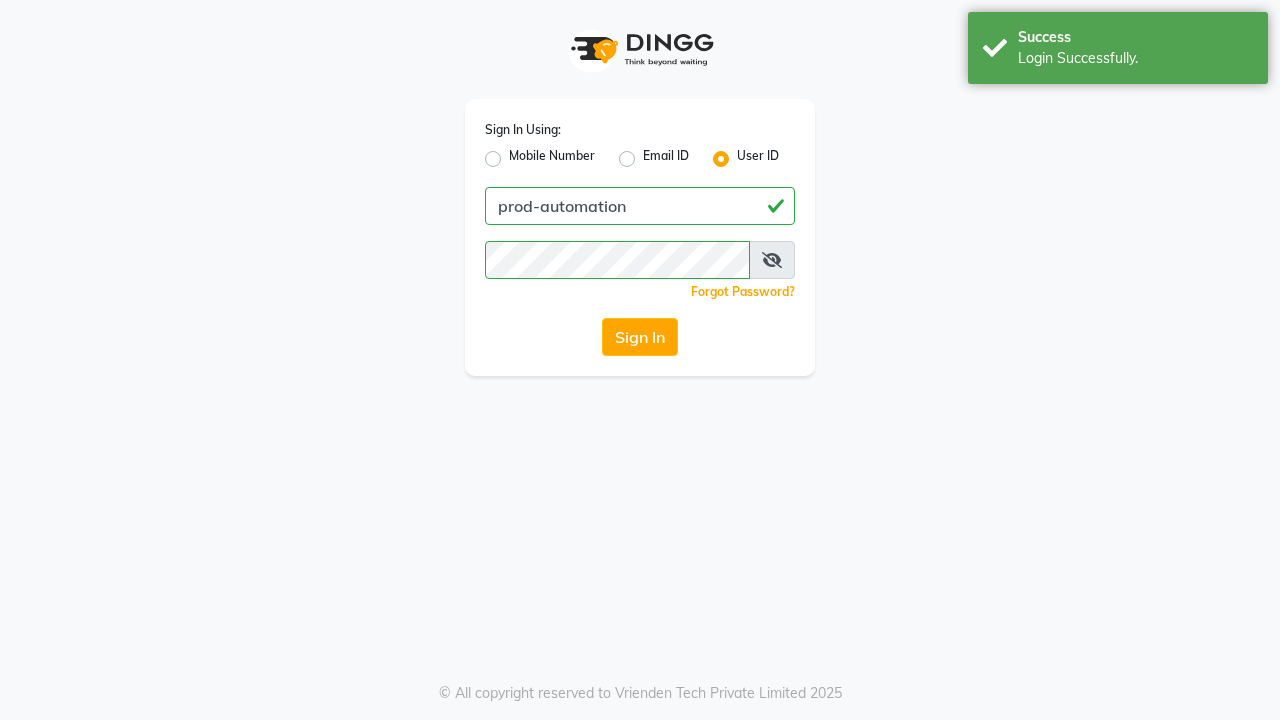 scroll, scrollTop: 0, scrollLeft: 0, axis: both 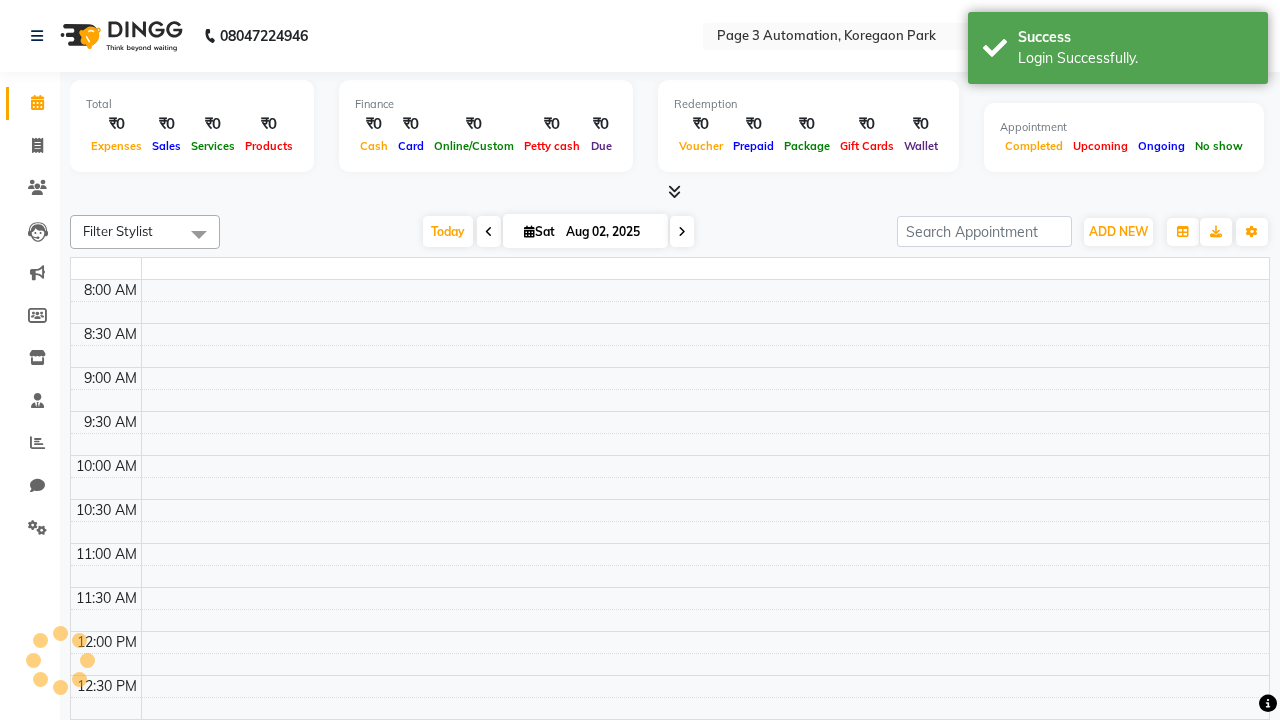 select on "en" 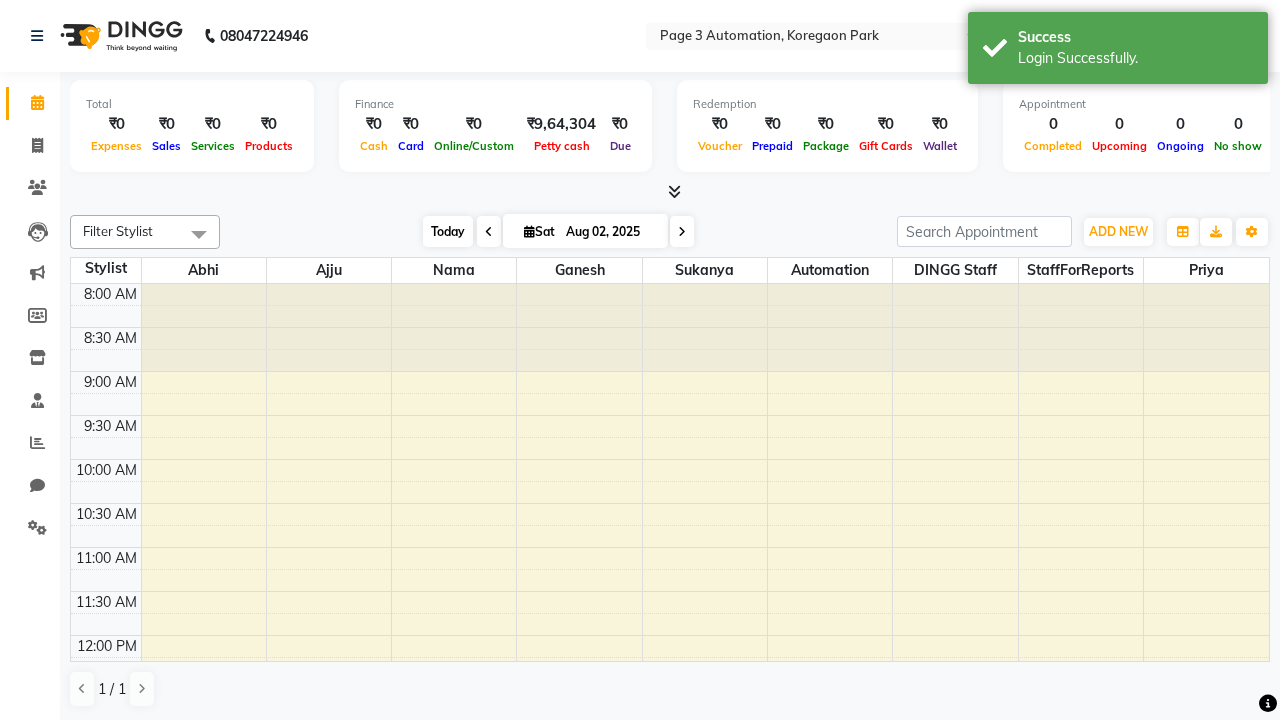click on "Today" at bounding box center [448, 231] 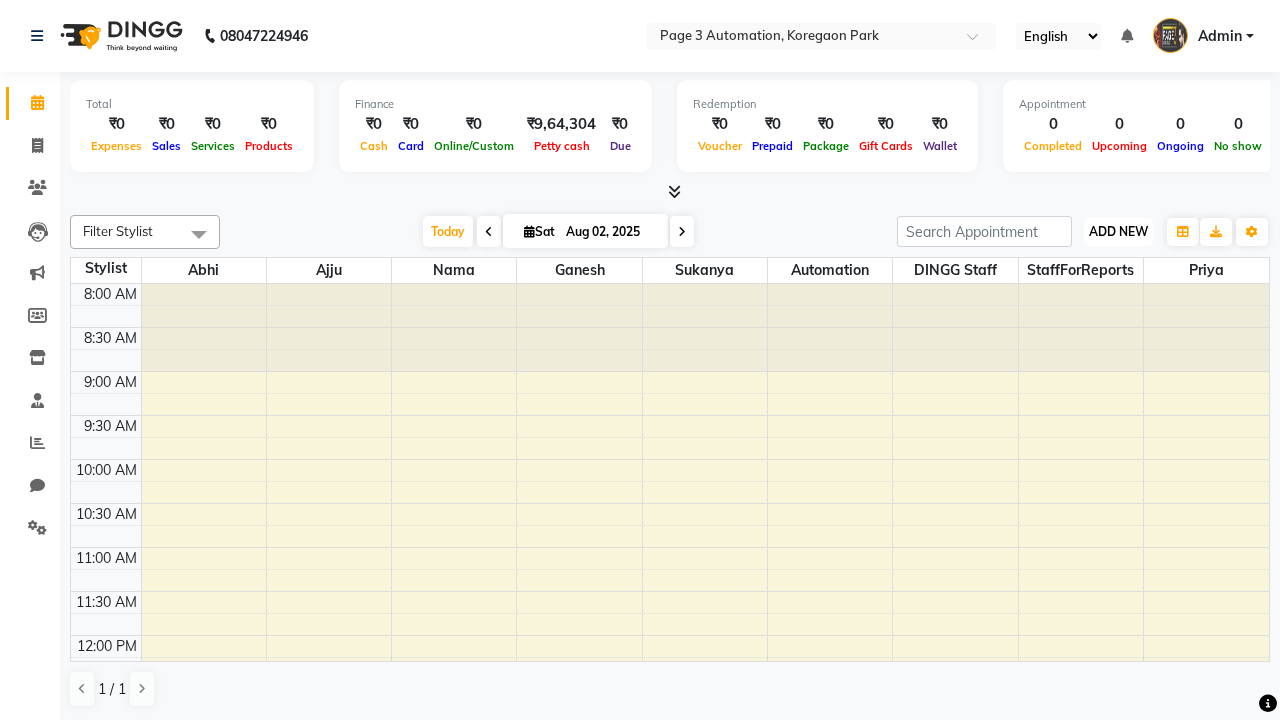 click on "ADD NEW" at bounding box center (1118, 231) 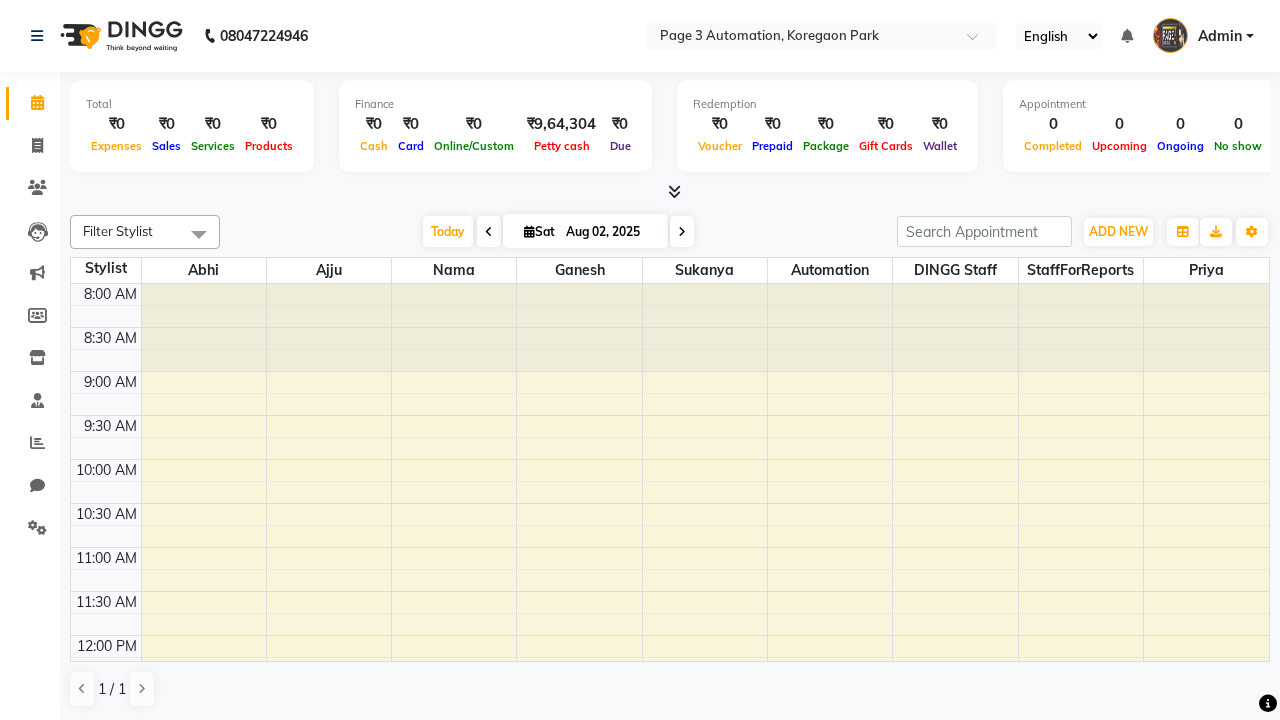 click on "Add Appointment" at bounding box center (0, 0) 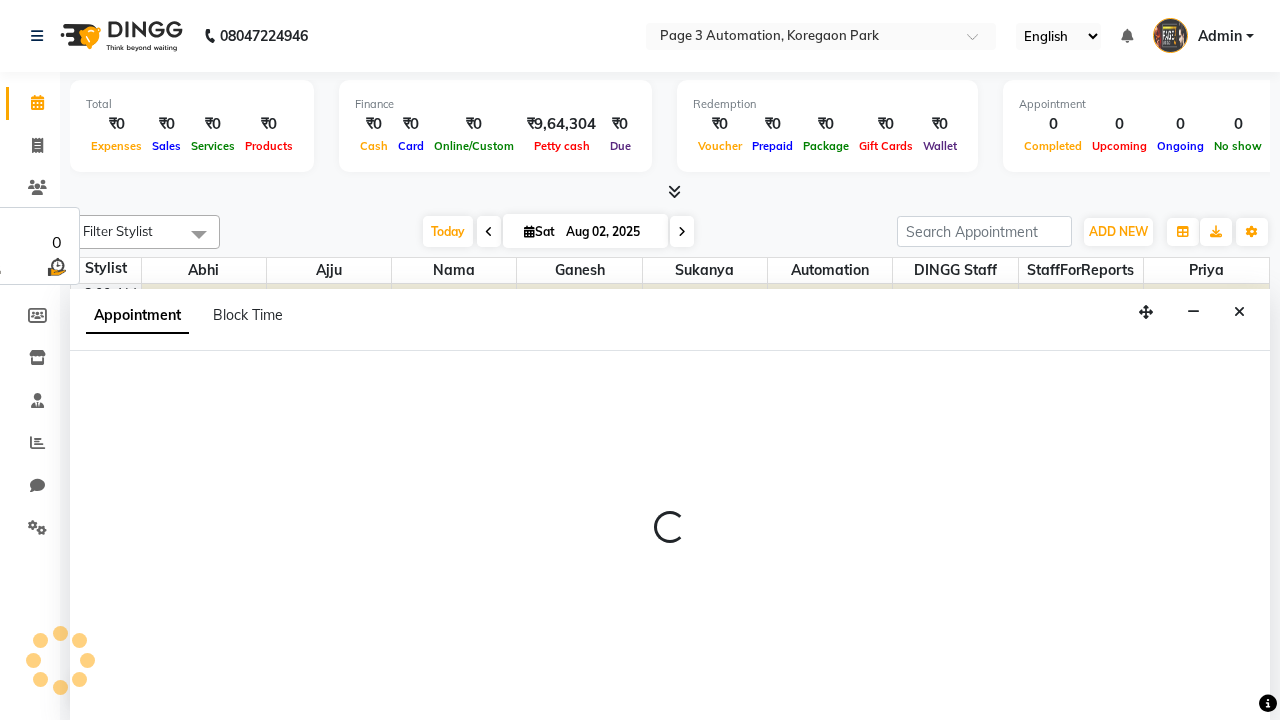 select on "tentative" 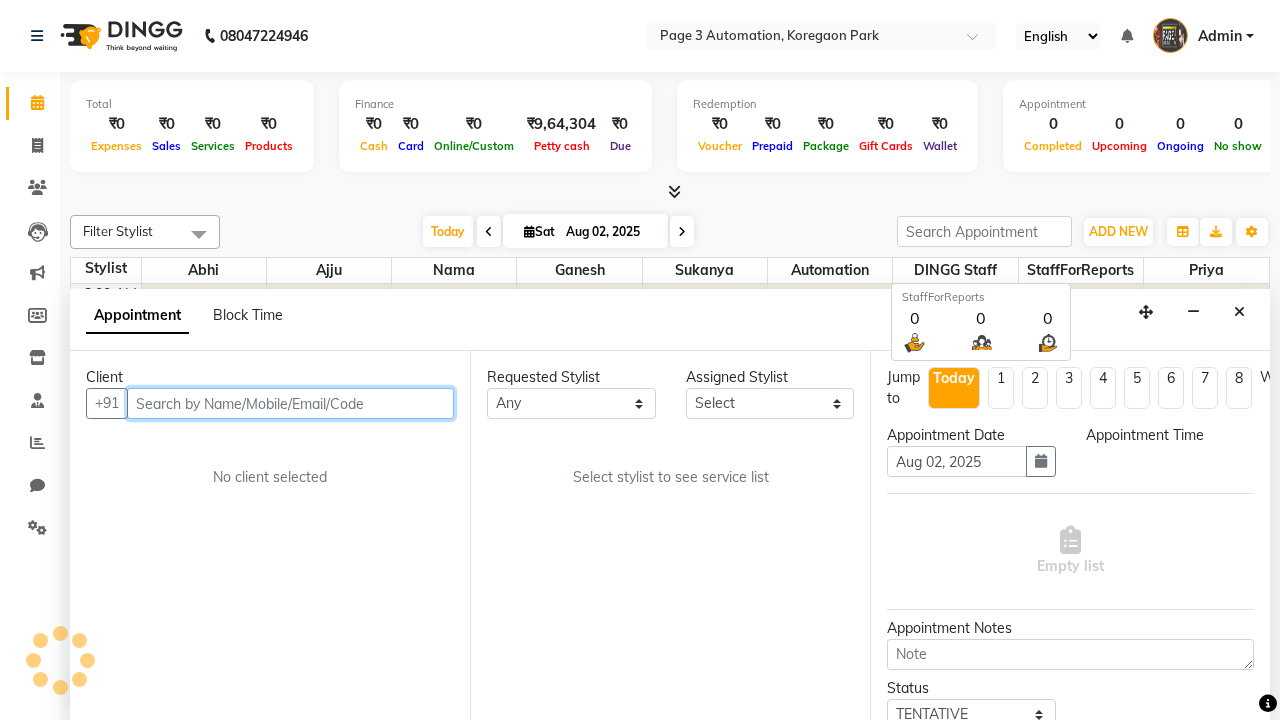 scroll, scrollTop: 1, scrollLeft: 0, axis: vertical 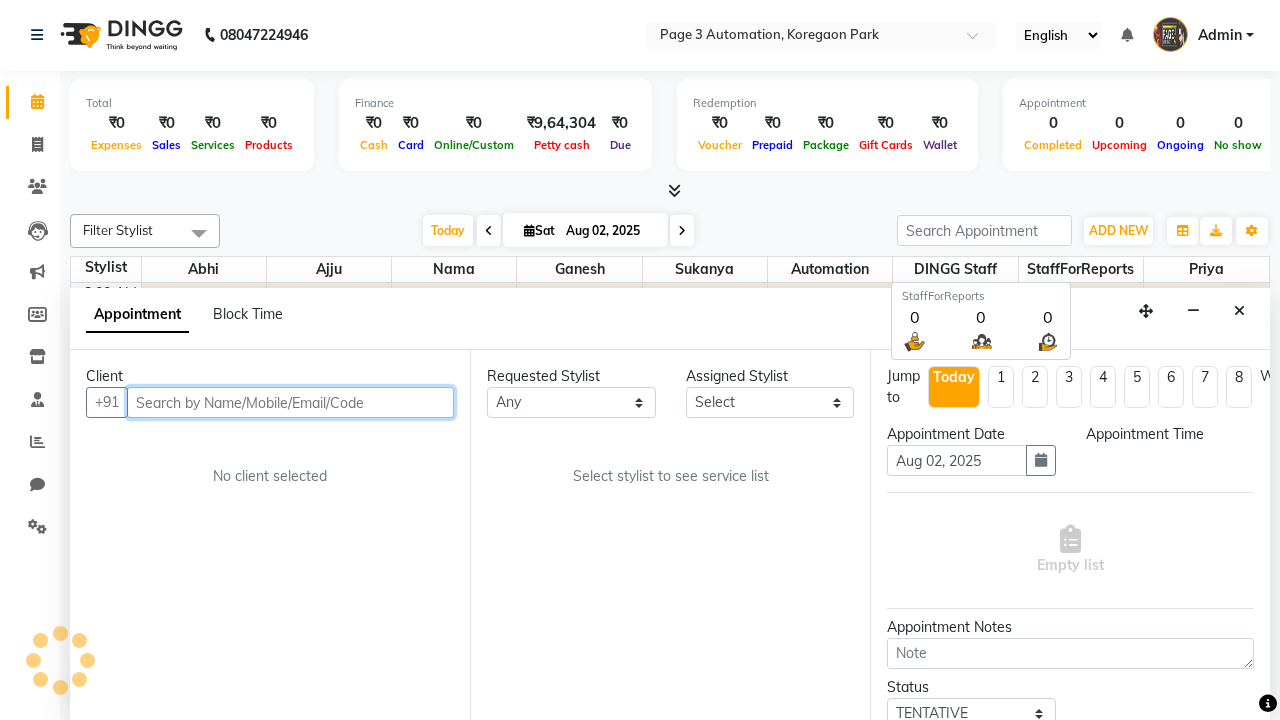 select on "540" 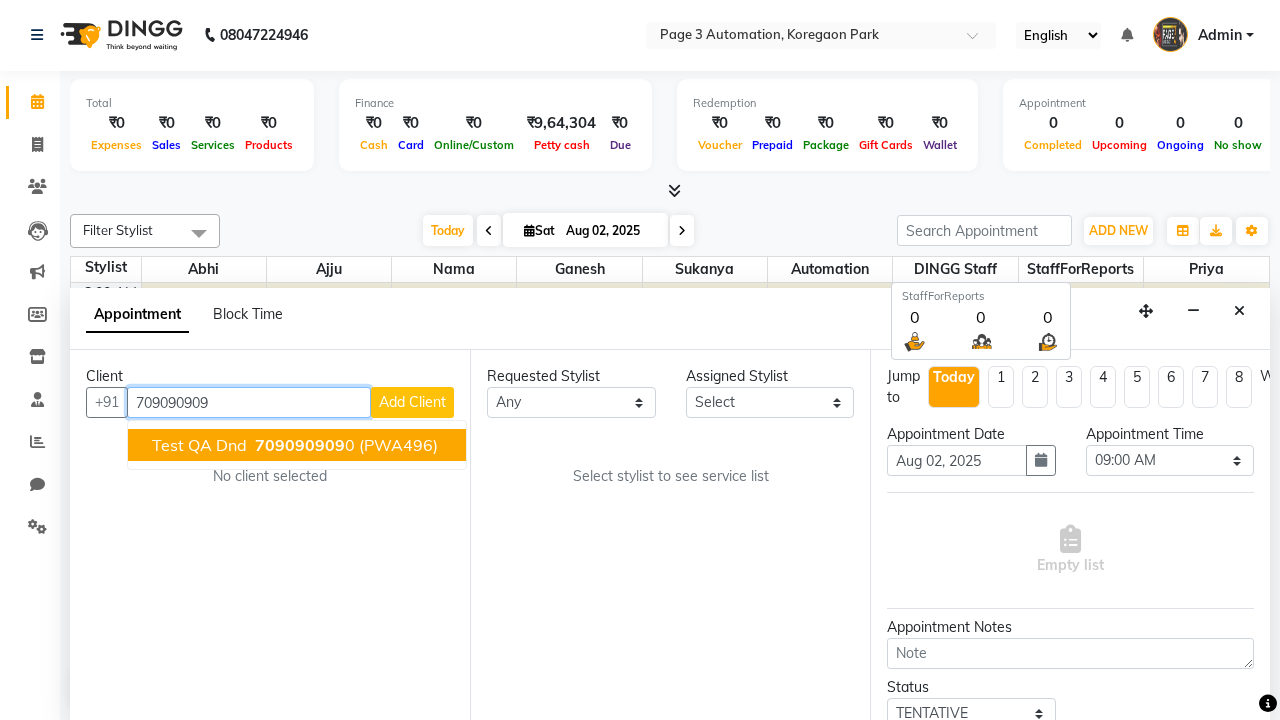 click on "709090909" at bounding box center [300, 445] 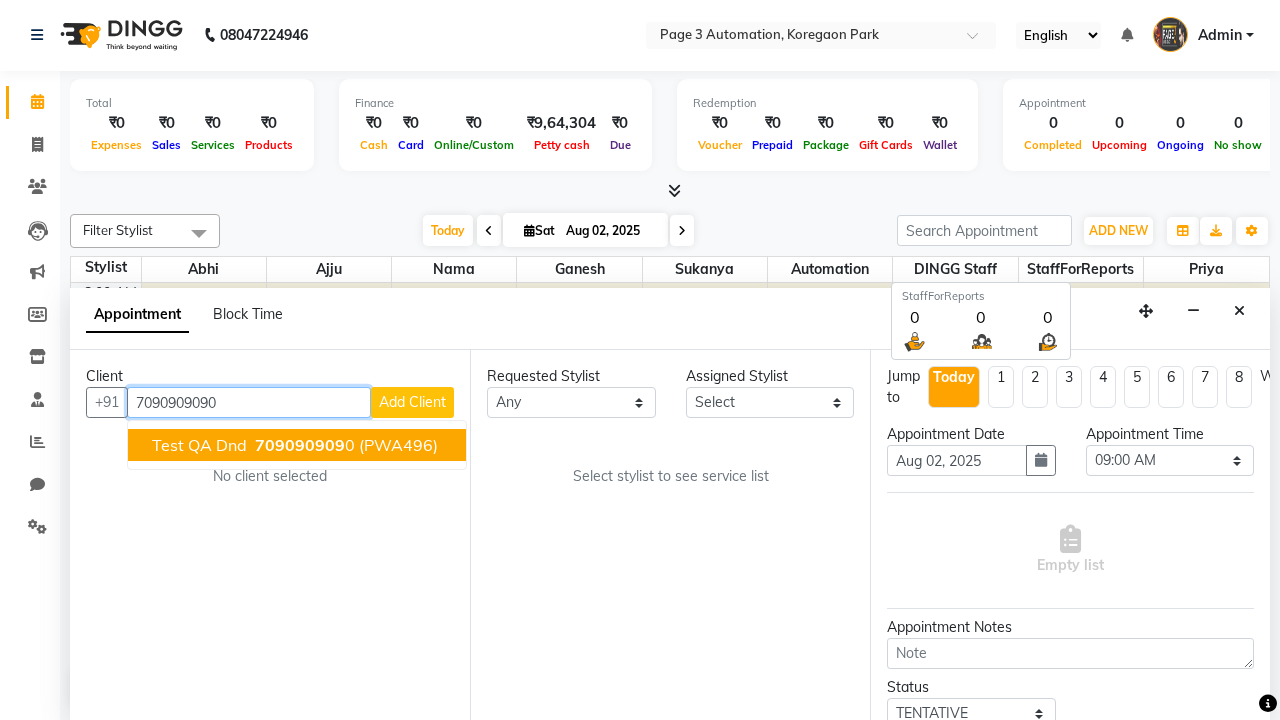 select on "712" 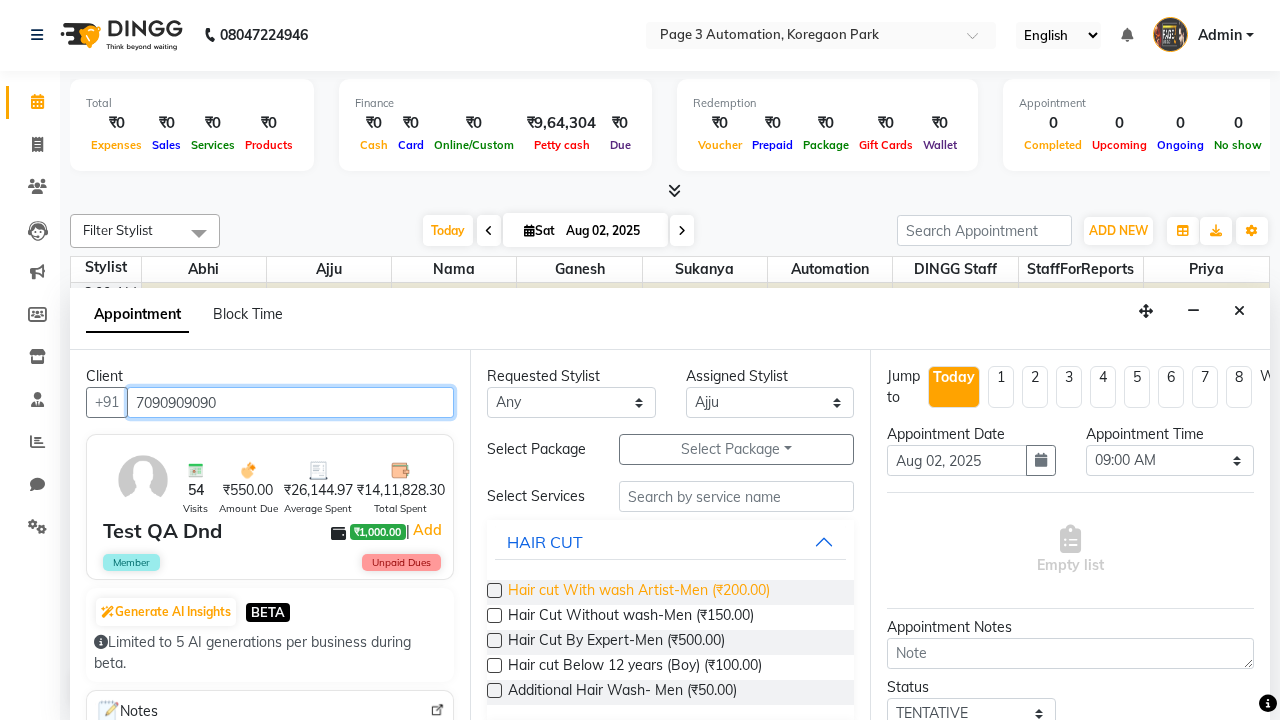 type on "7090909090" 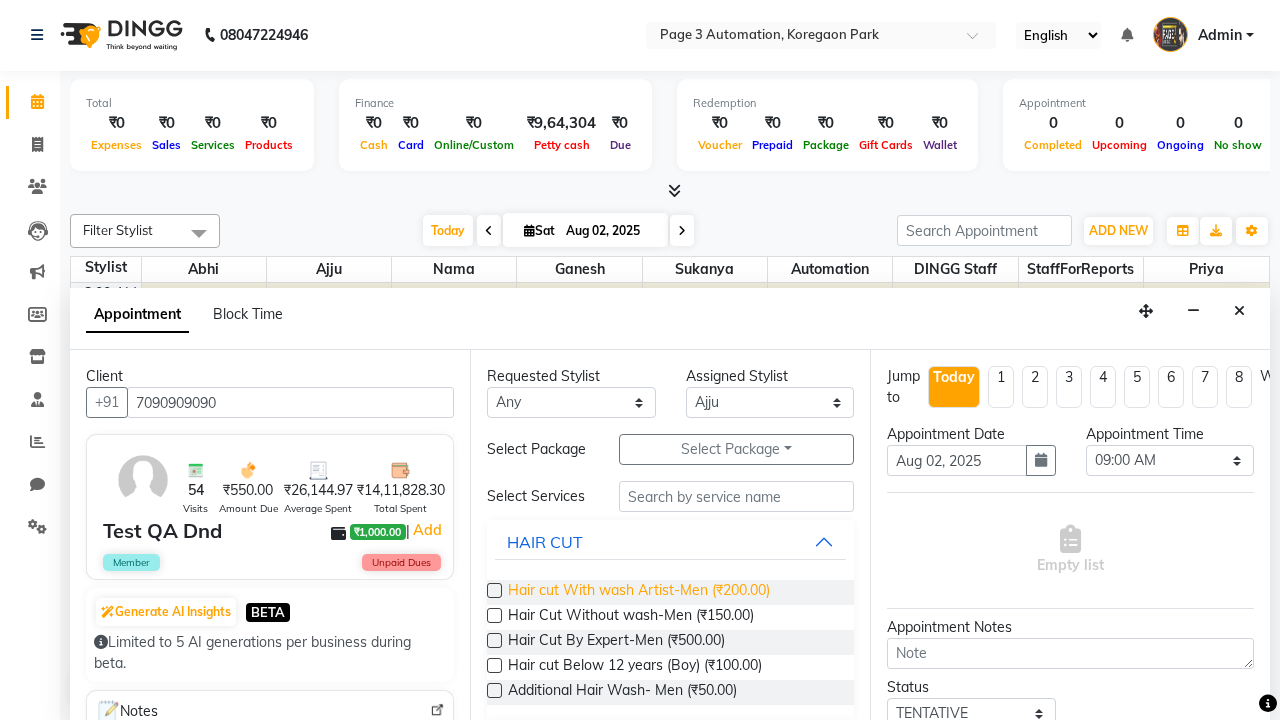 click on "Hair cut With wash Artist-Men (₹200.00)" at bounding box center [639, 592] 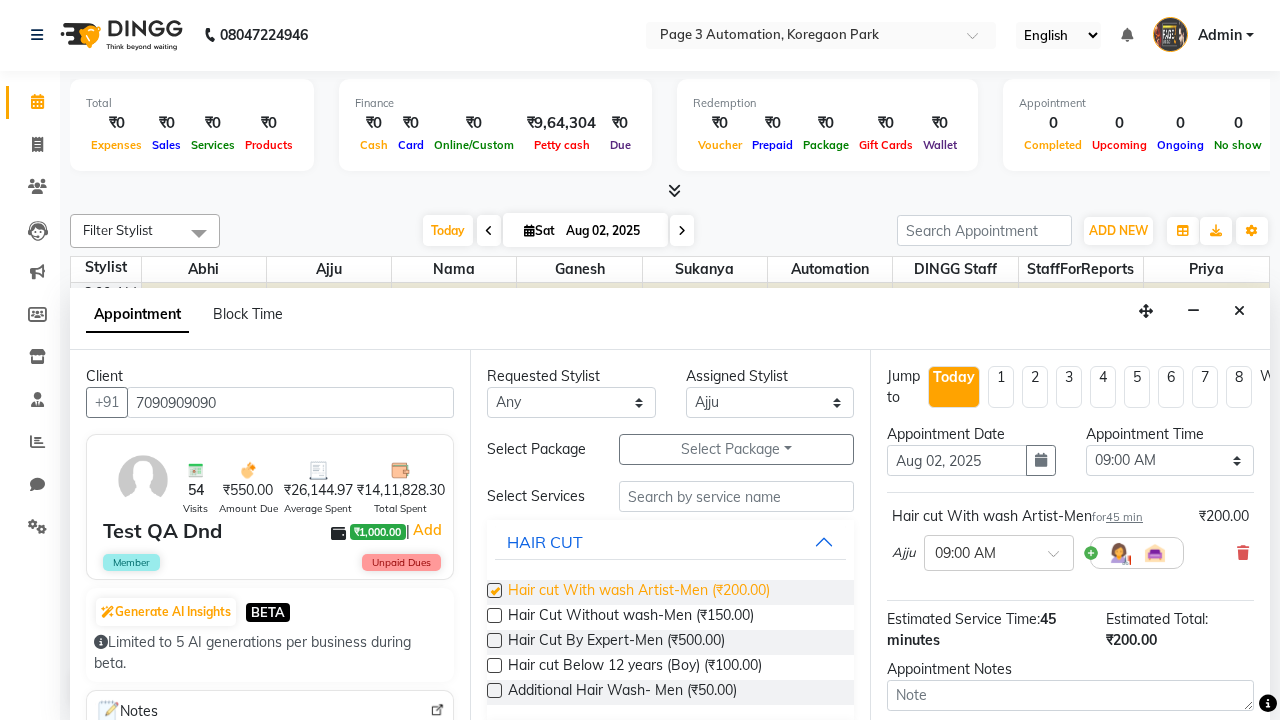checkbox on "false" 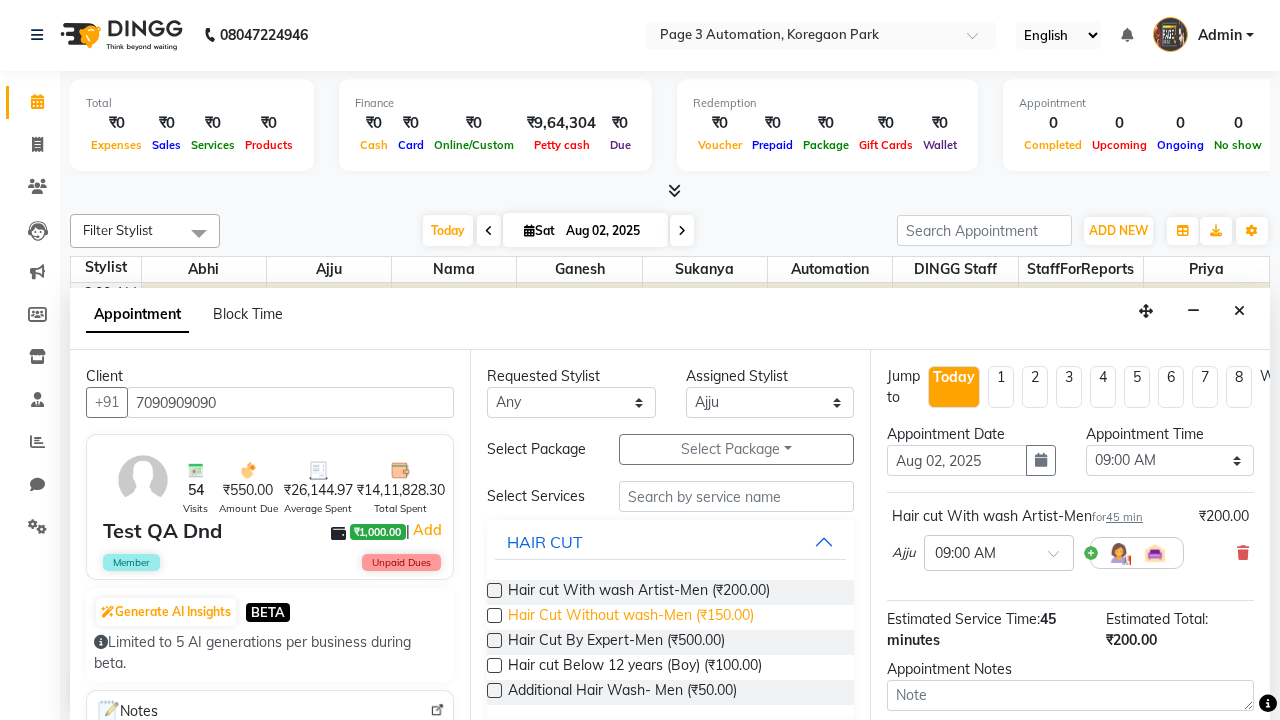 click on "Hair Cut Without wash-Men (₹150.00)" at bounding box center (631, 617) 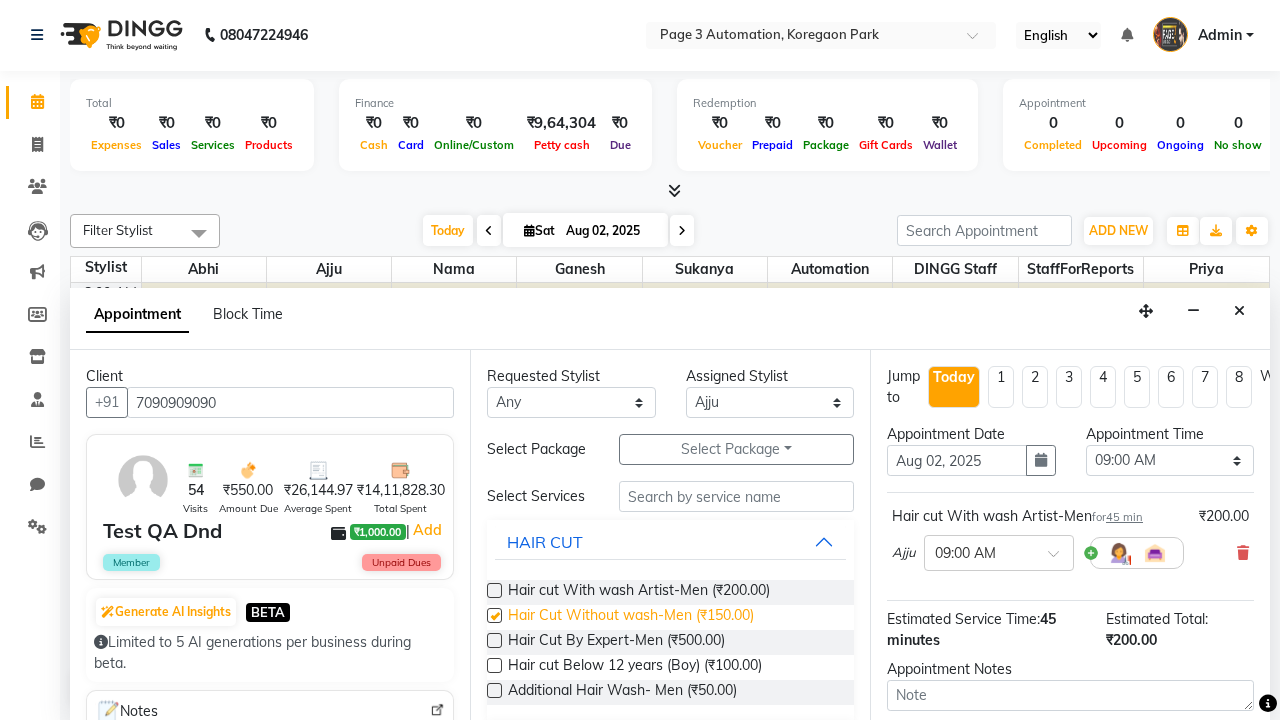 checkbox on "true" 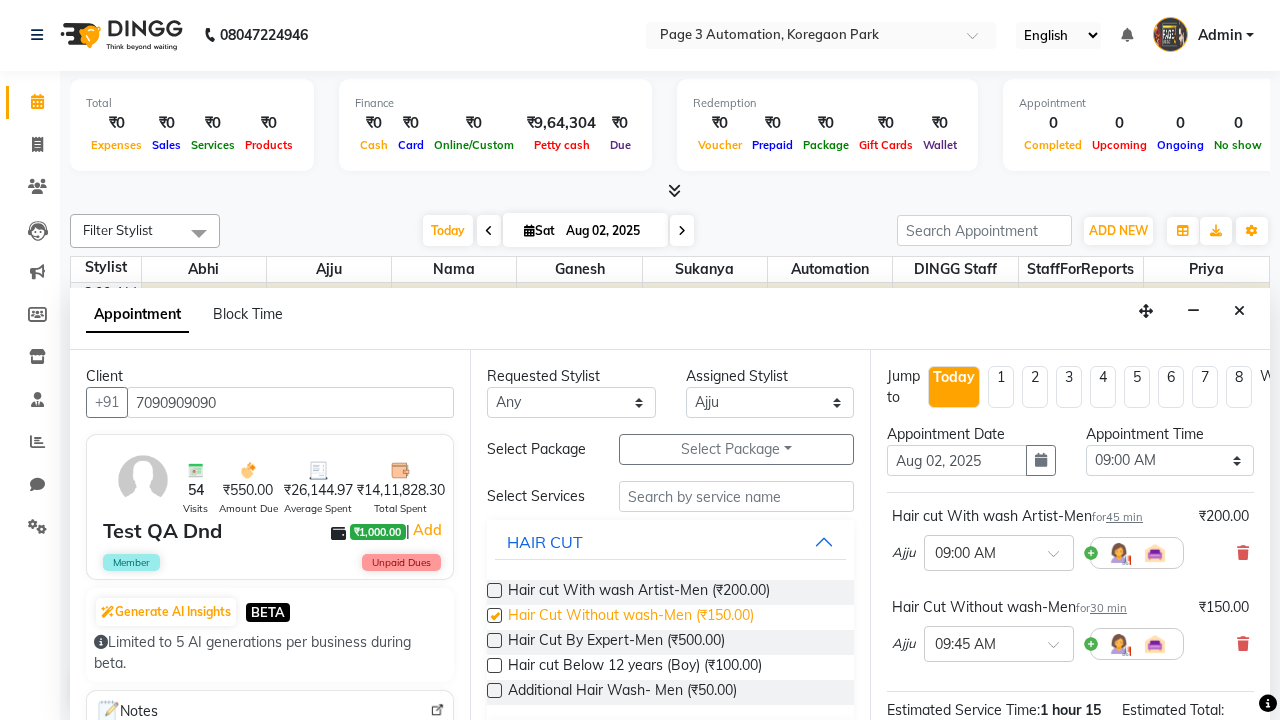 select on "810" 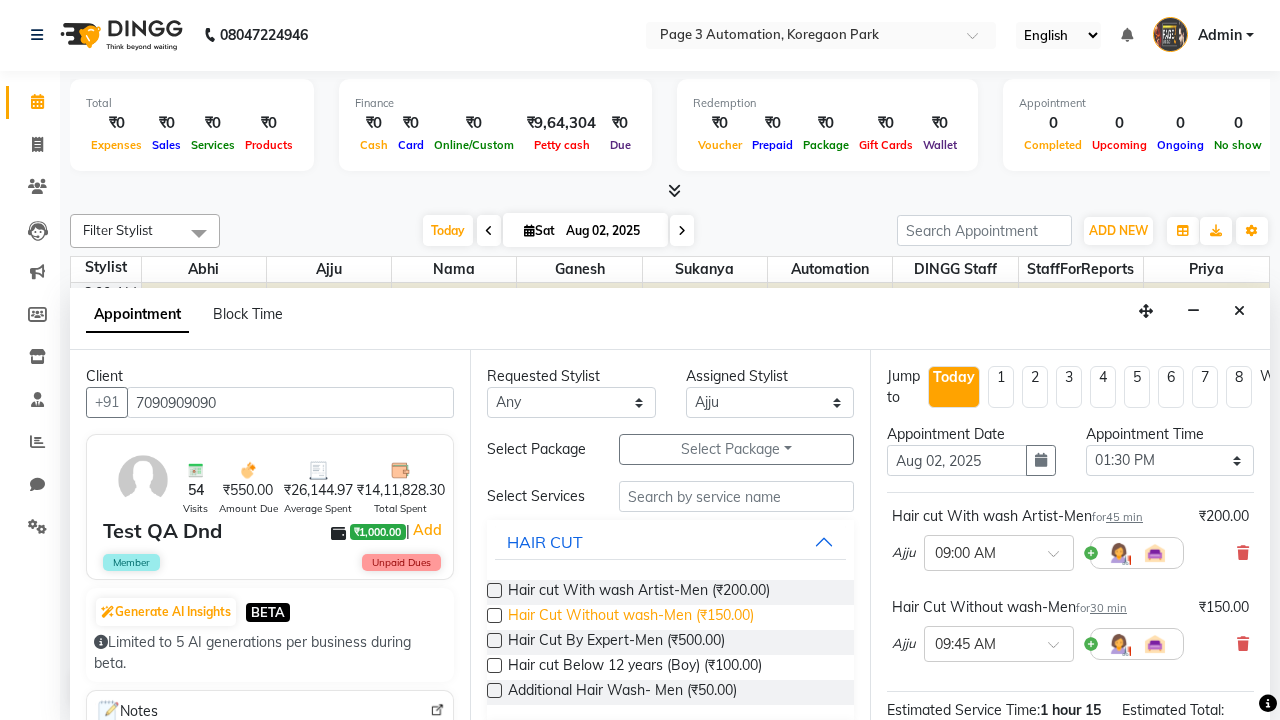 checkbox on "false" 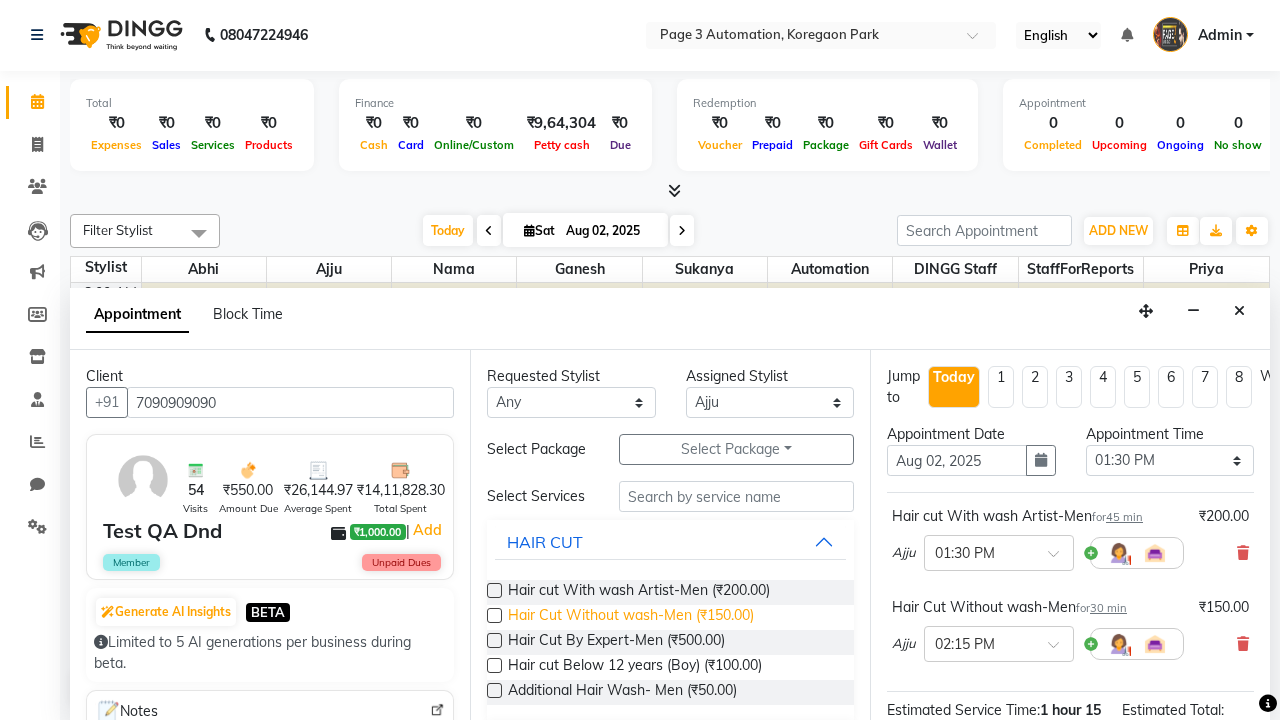 scroll, scrollTop: 252, scrollLeft: 0, axis: vertical 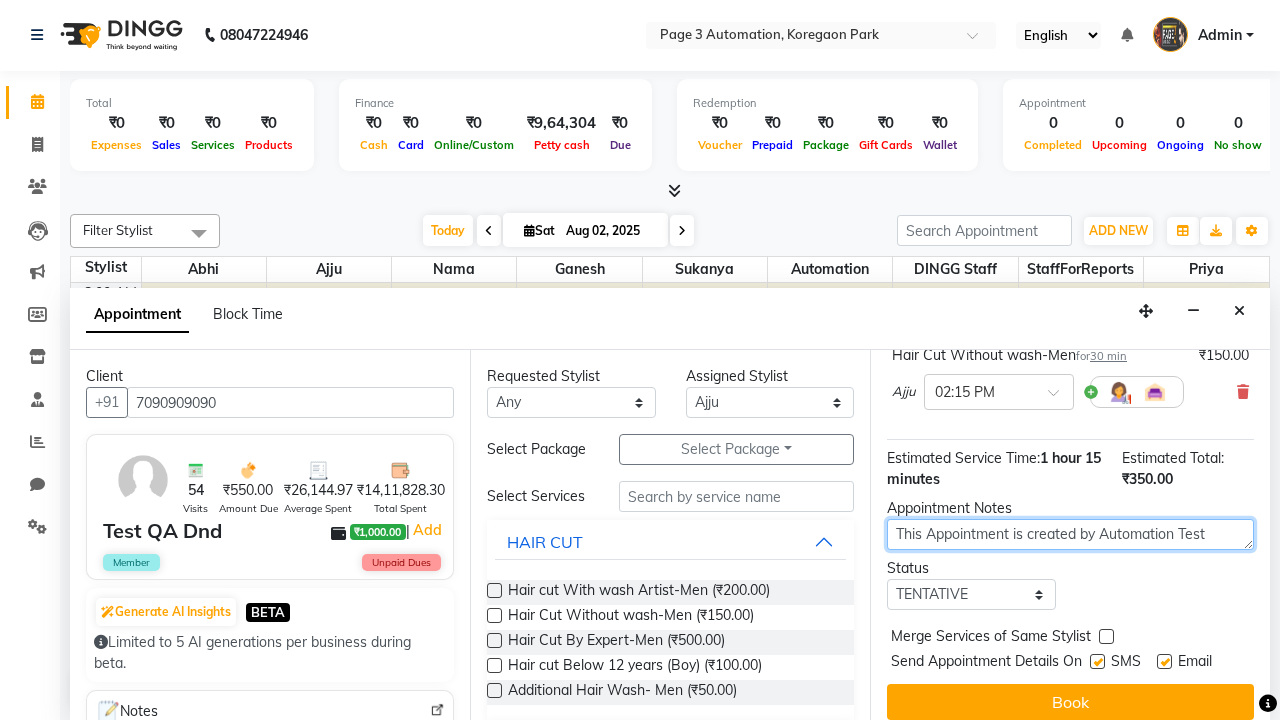 type on "This Appointment is created by Automation Test" 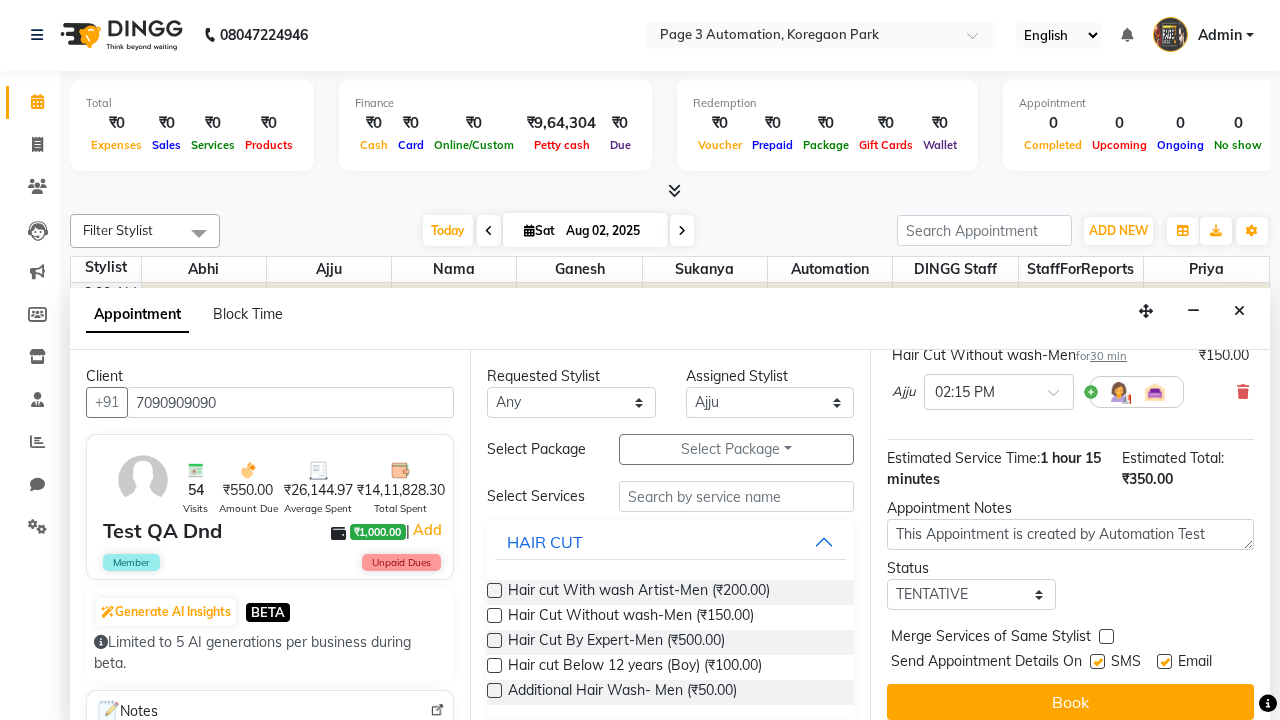 click at bounding box center (1106, 636) 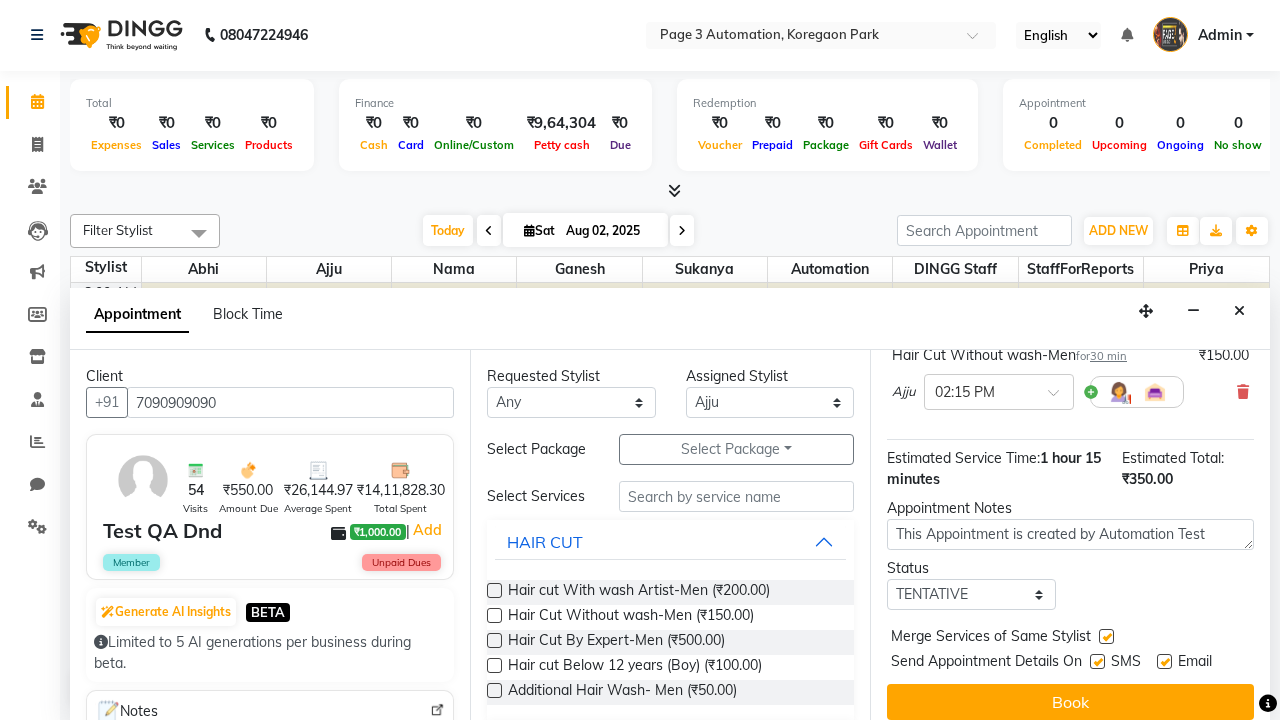 click at bounding box center (1097, 661) 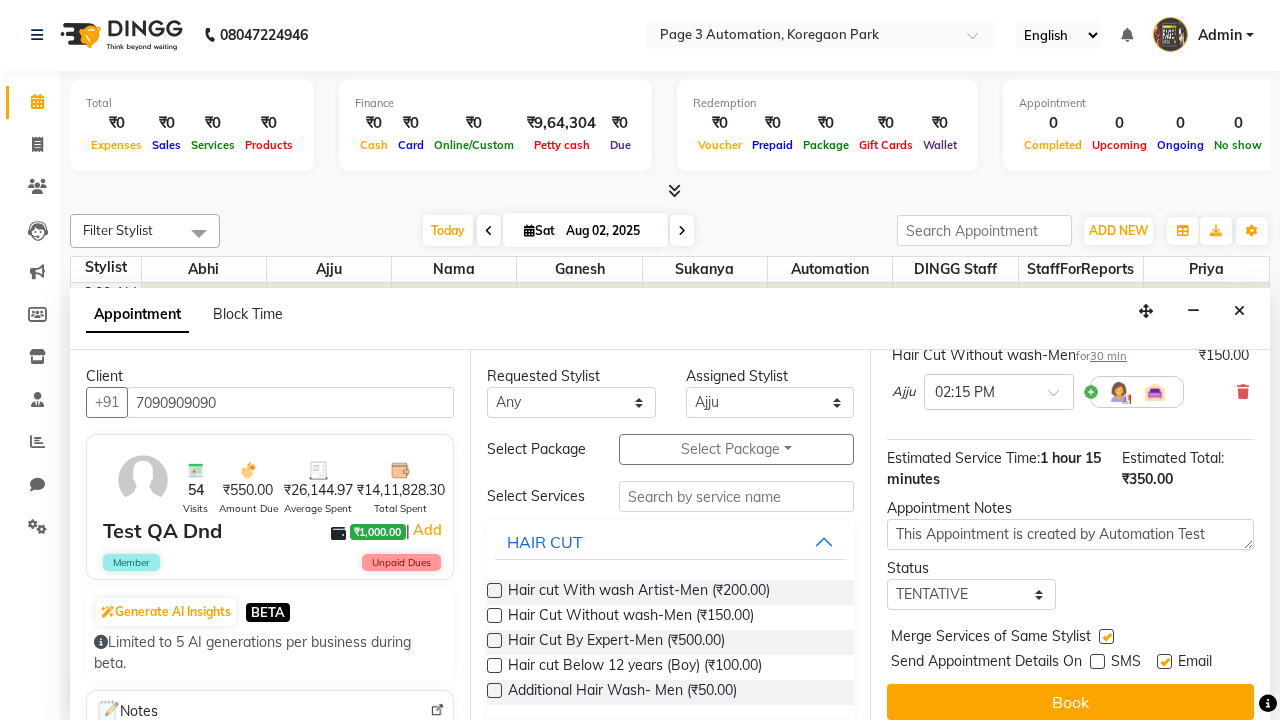 click at bounding box center (1164, 661) 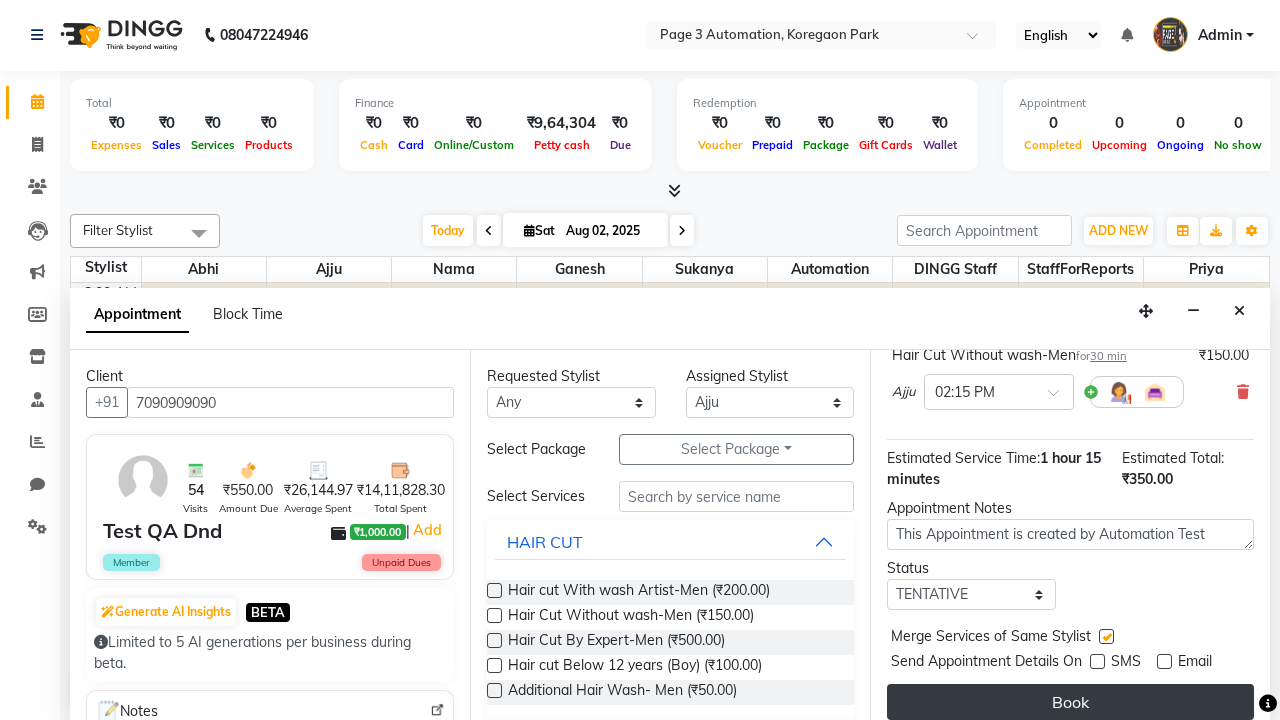 click on "Book" at bounding box center (1070, 702) 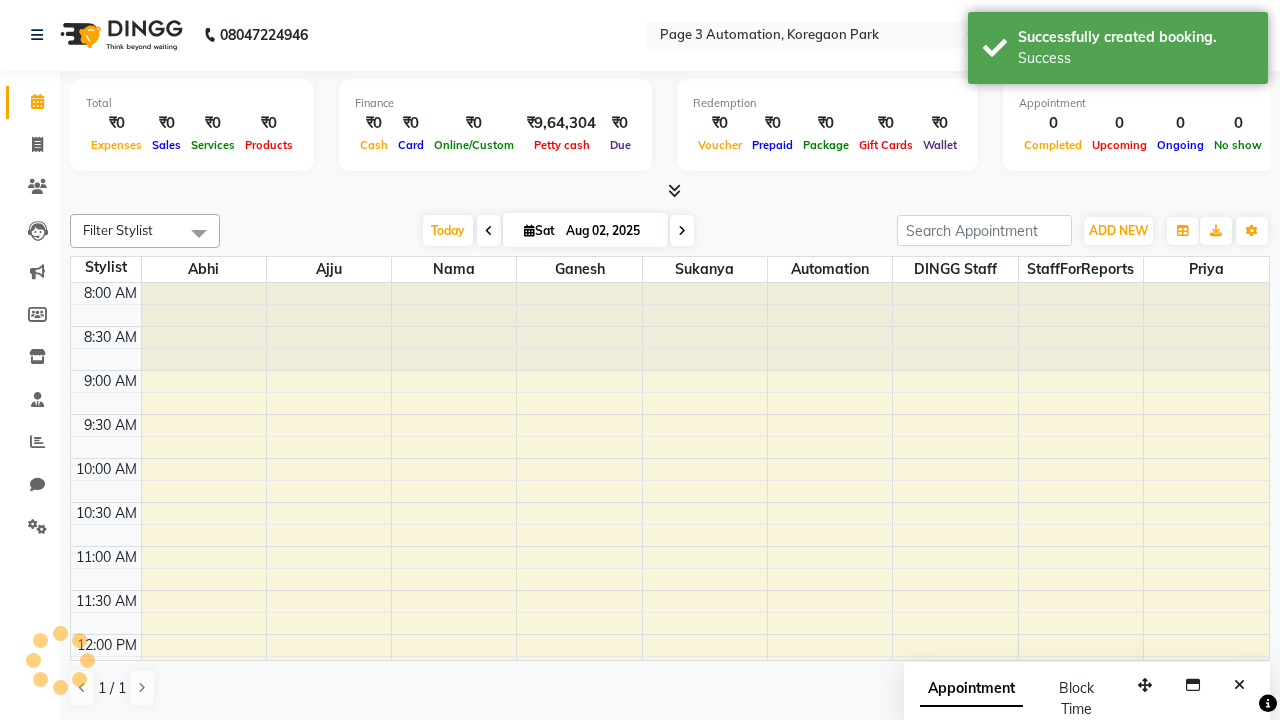 scroll, scrollTop: 0, scrollLeft: 0, axis: both 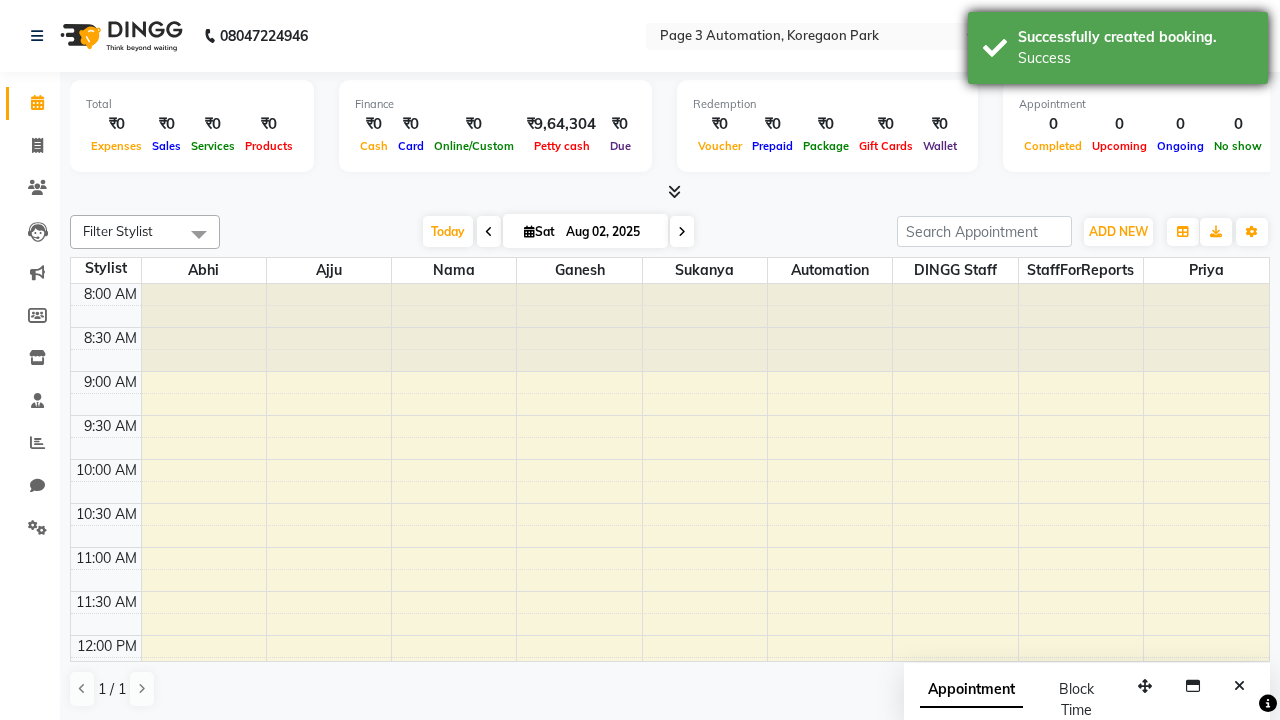 click on "Success" at bounding box center (1135, 58) 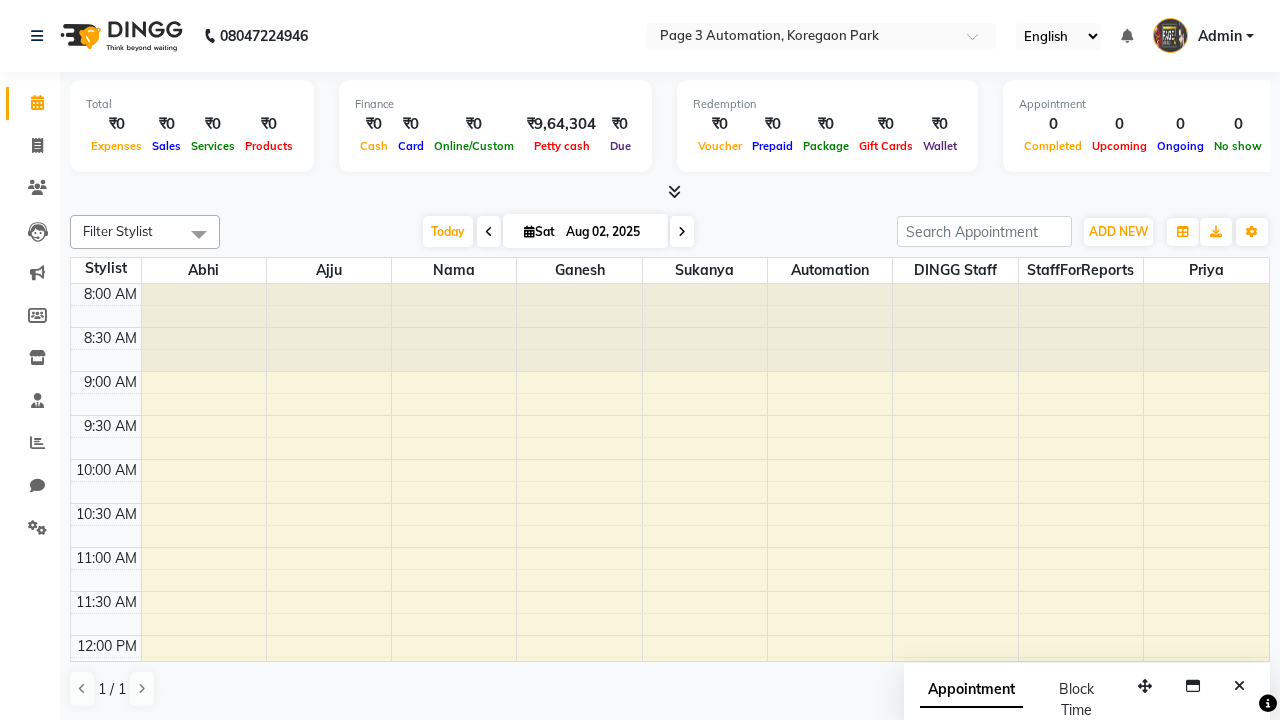 click at bounding box center (199, 234) 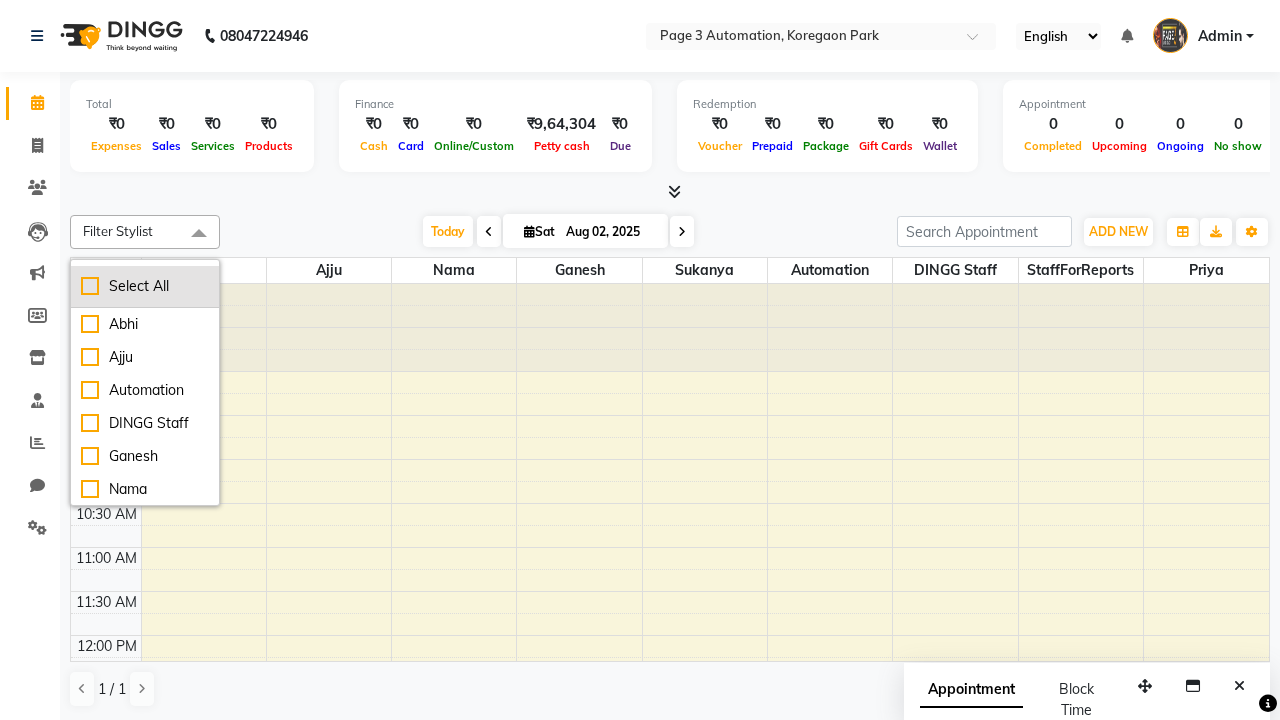 click on "Select All" at bounding box center (145, 286) 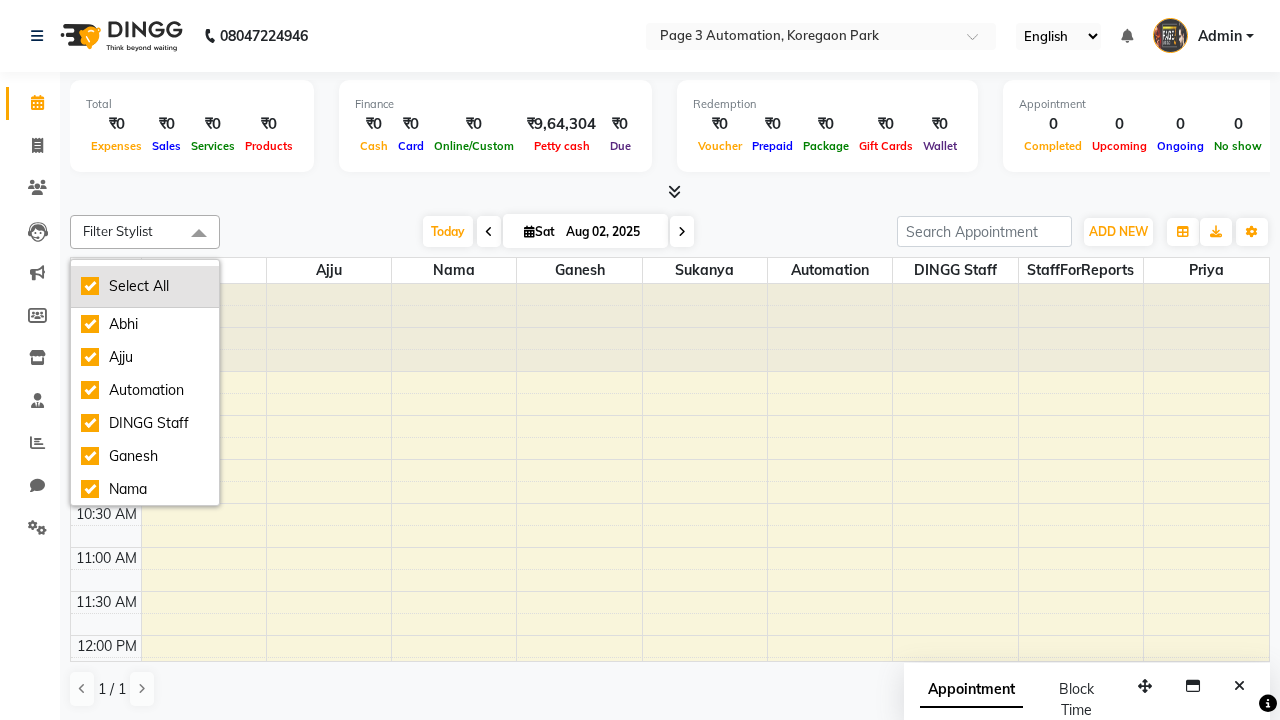 checkbox on "true" 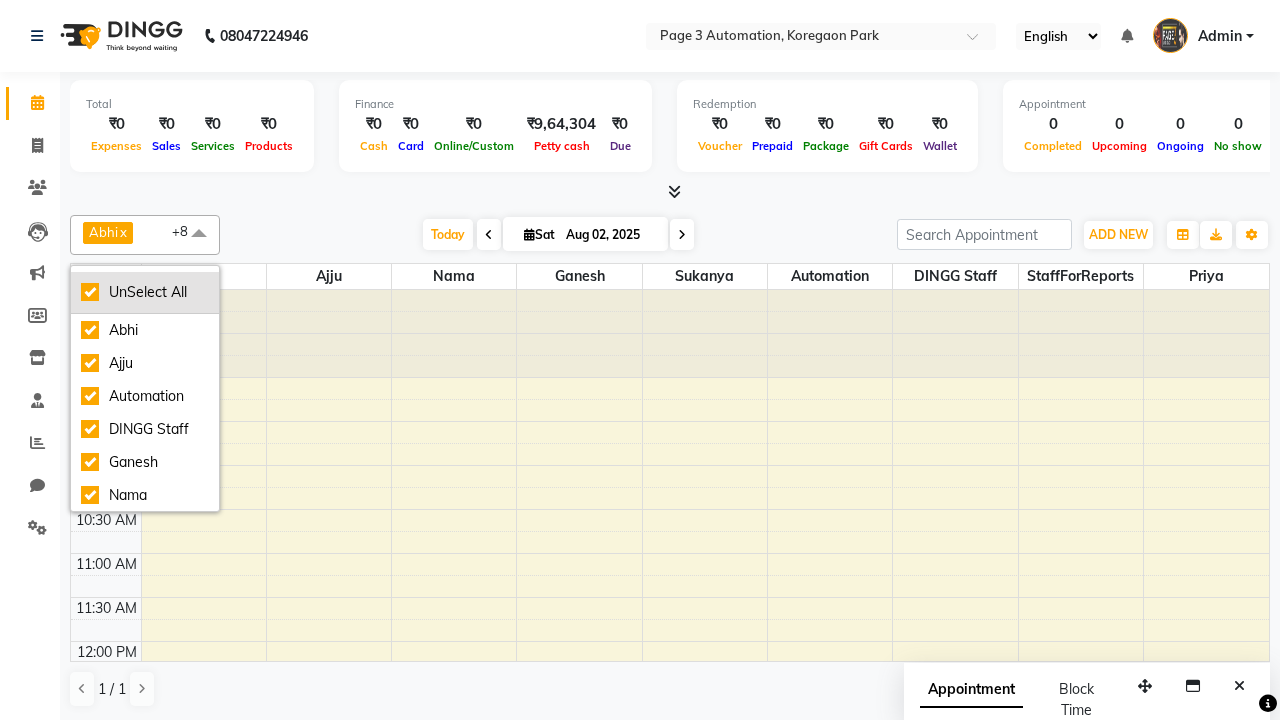 click on "UnSelect All" at bounding box center [145, 292] 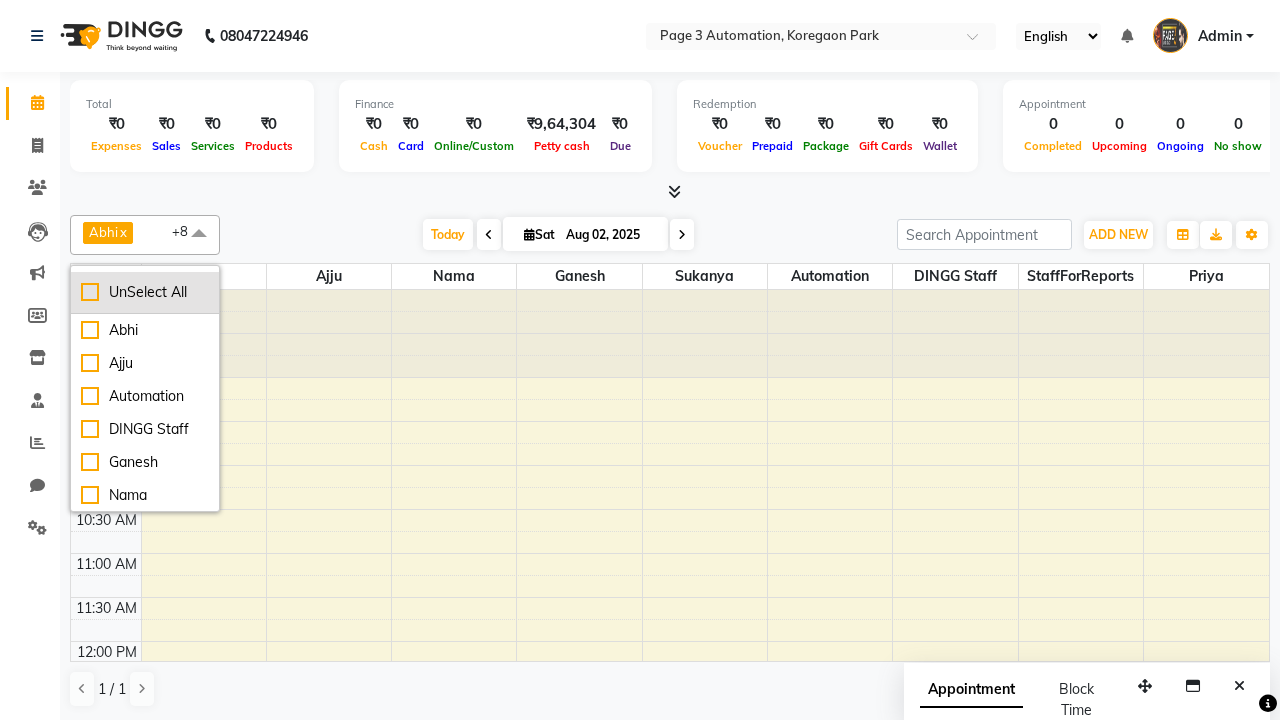 checkbox on "false" 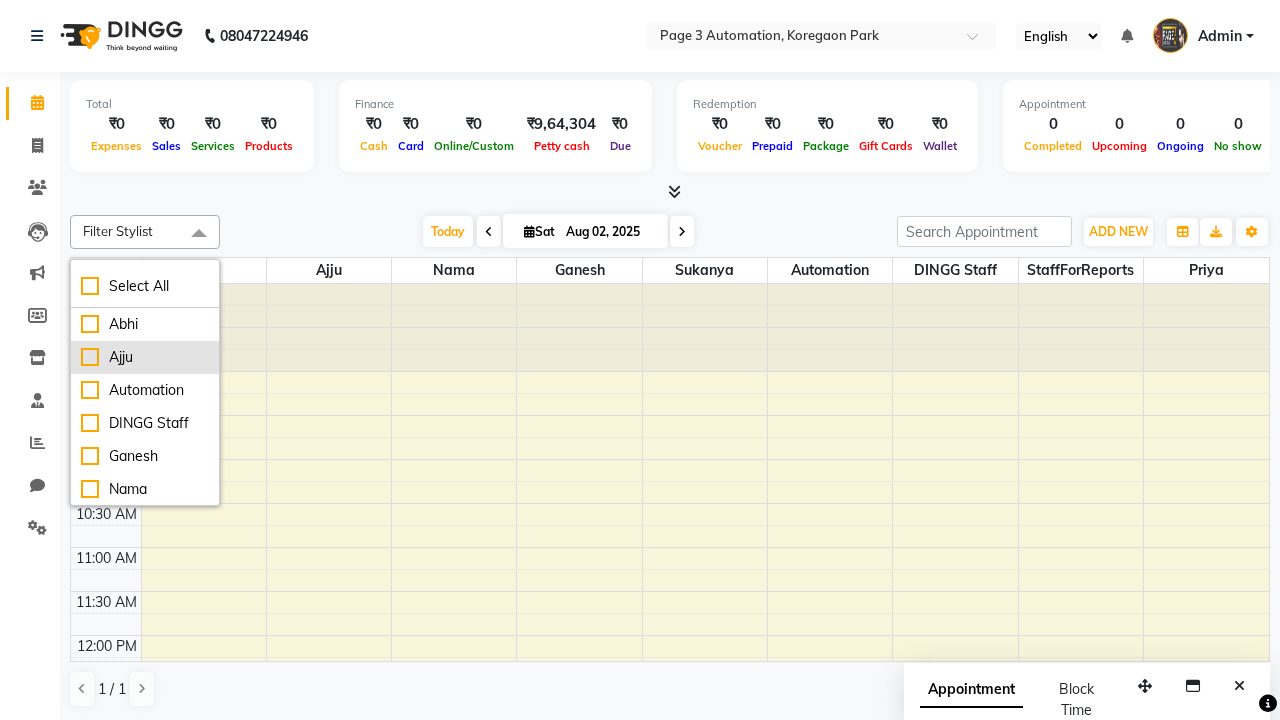 click on "Ajju" at bounding box center [145, 357] 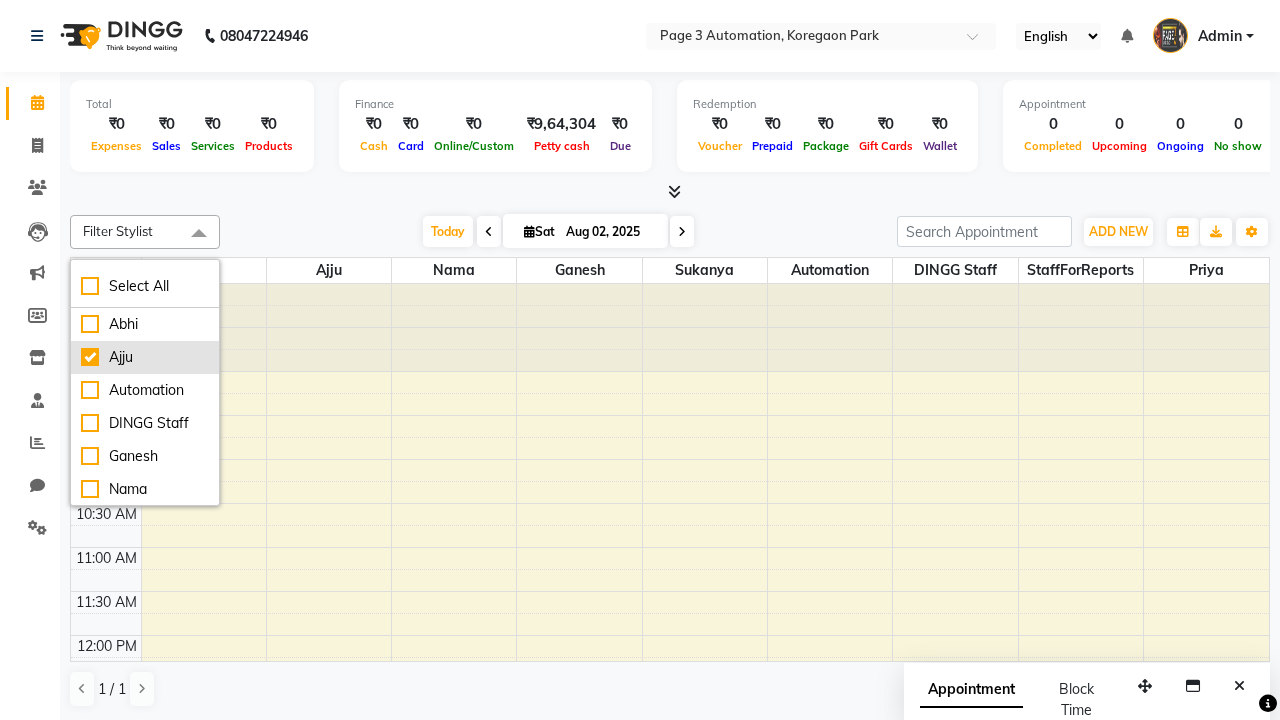 checkbox on "true" 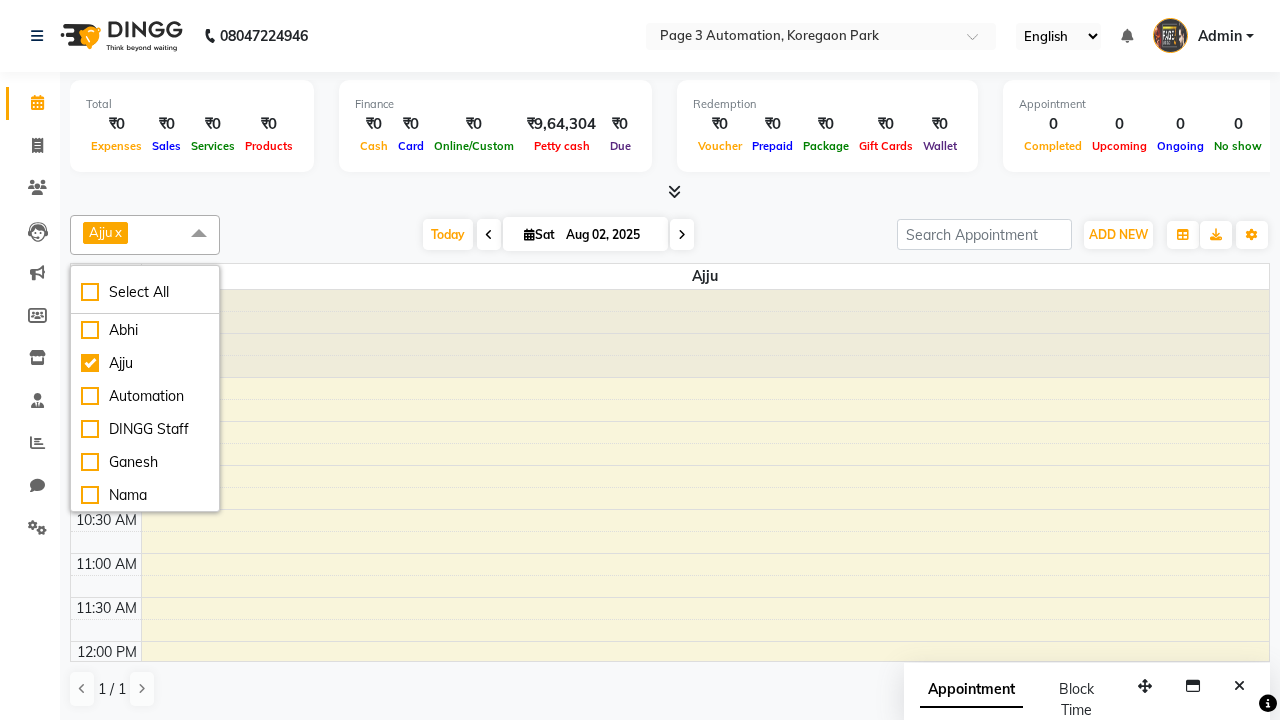 click at bounding box center (199, 234) 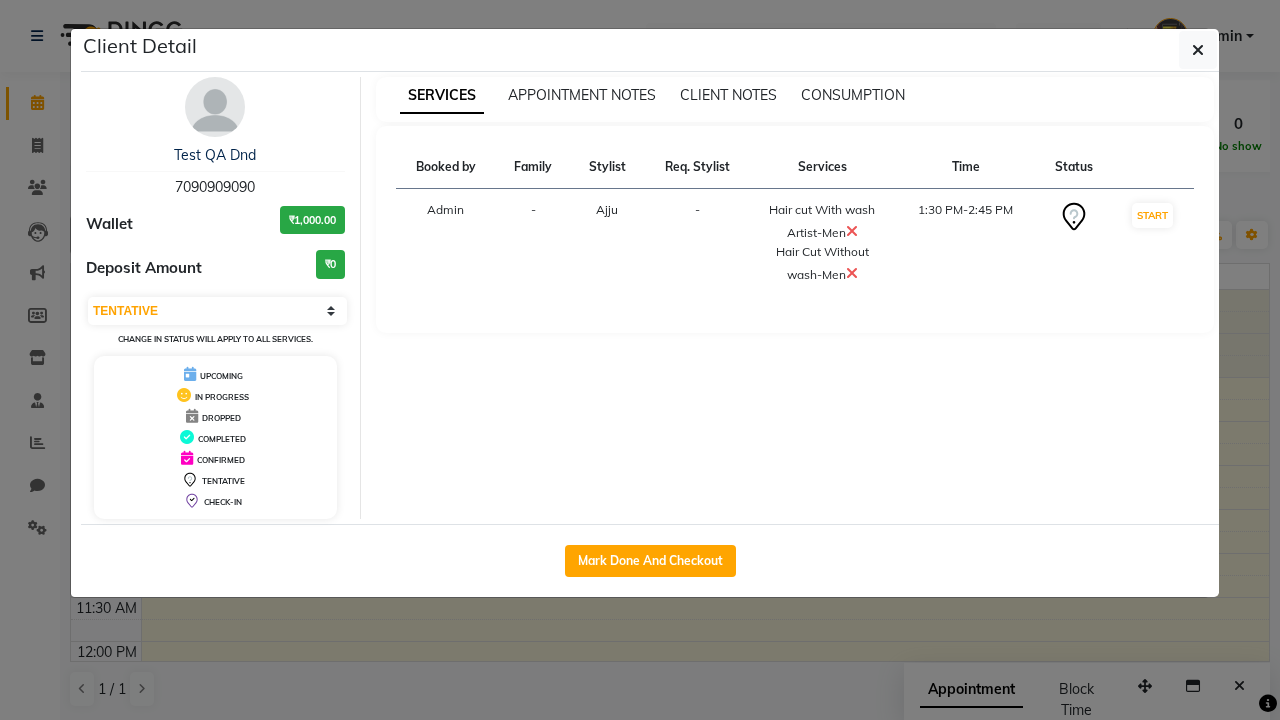 scroll, scrollTop: 353, scrollLeft: 0, axis: vertical 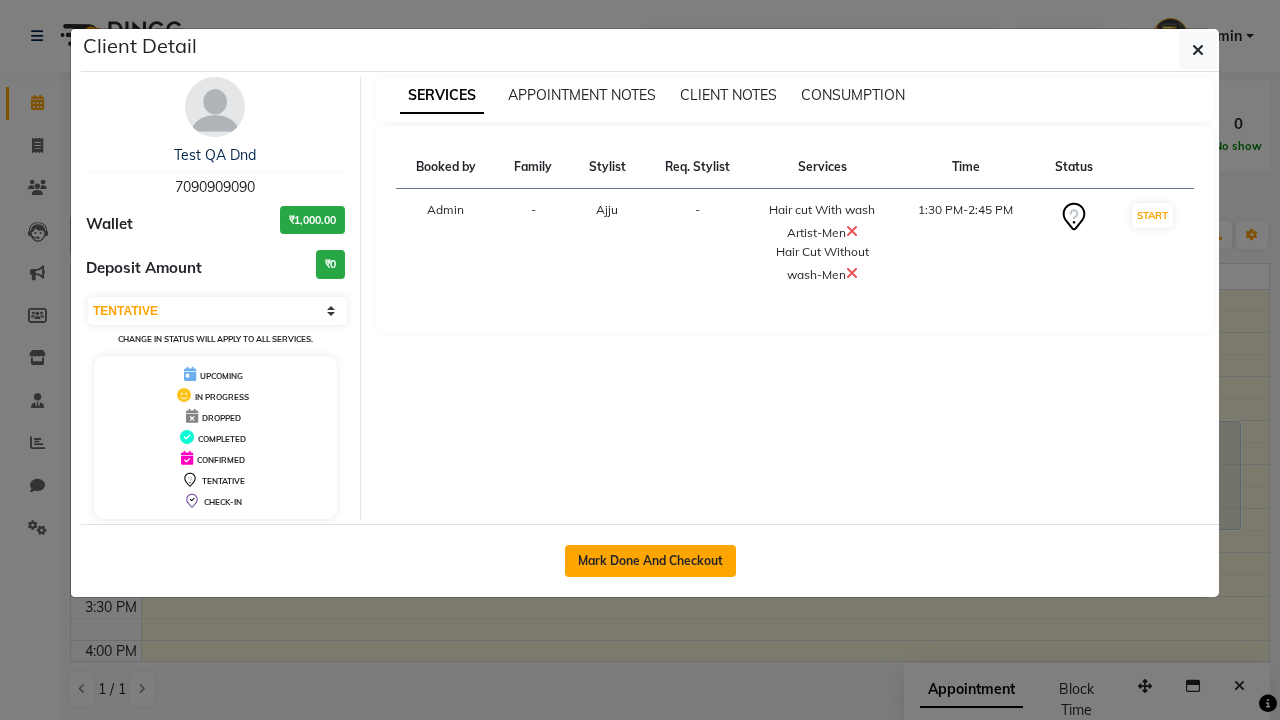 click on "Mark Done And Checkout" 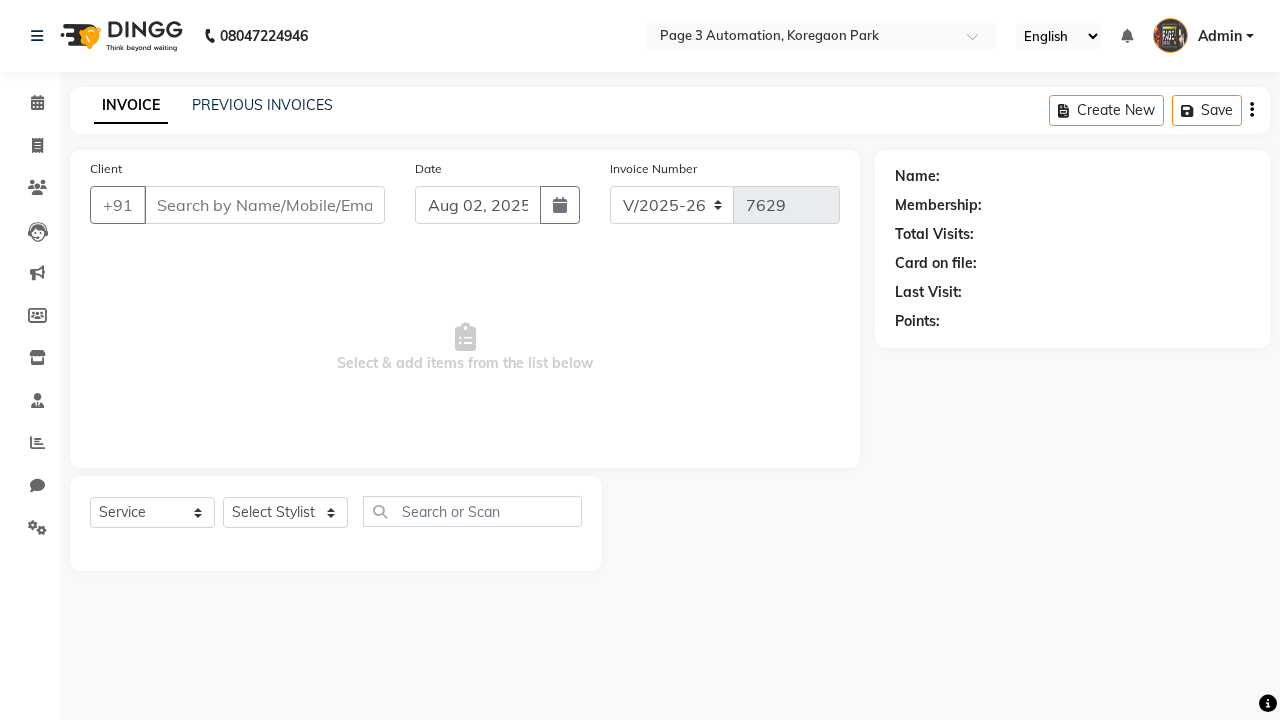 type on "7090909090" 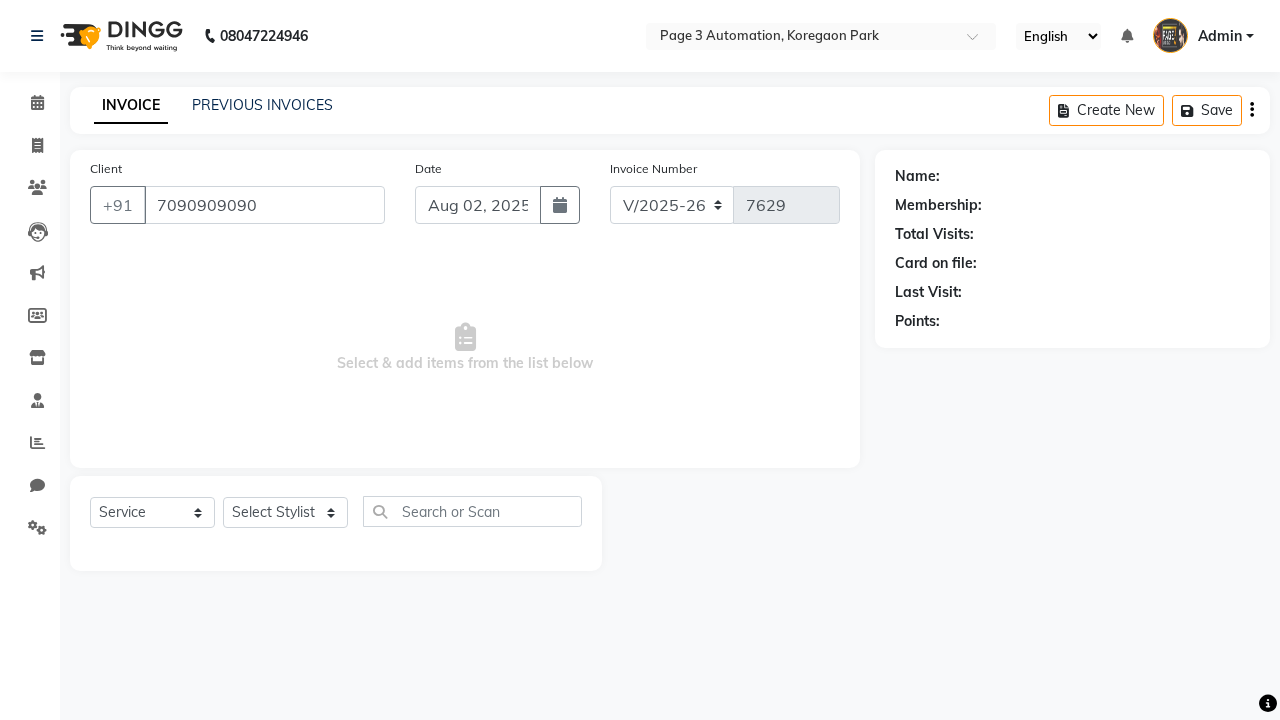 select on "712" 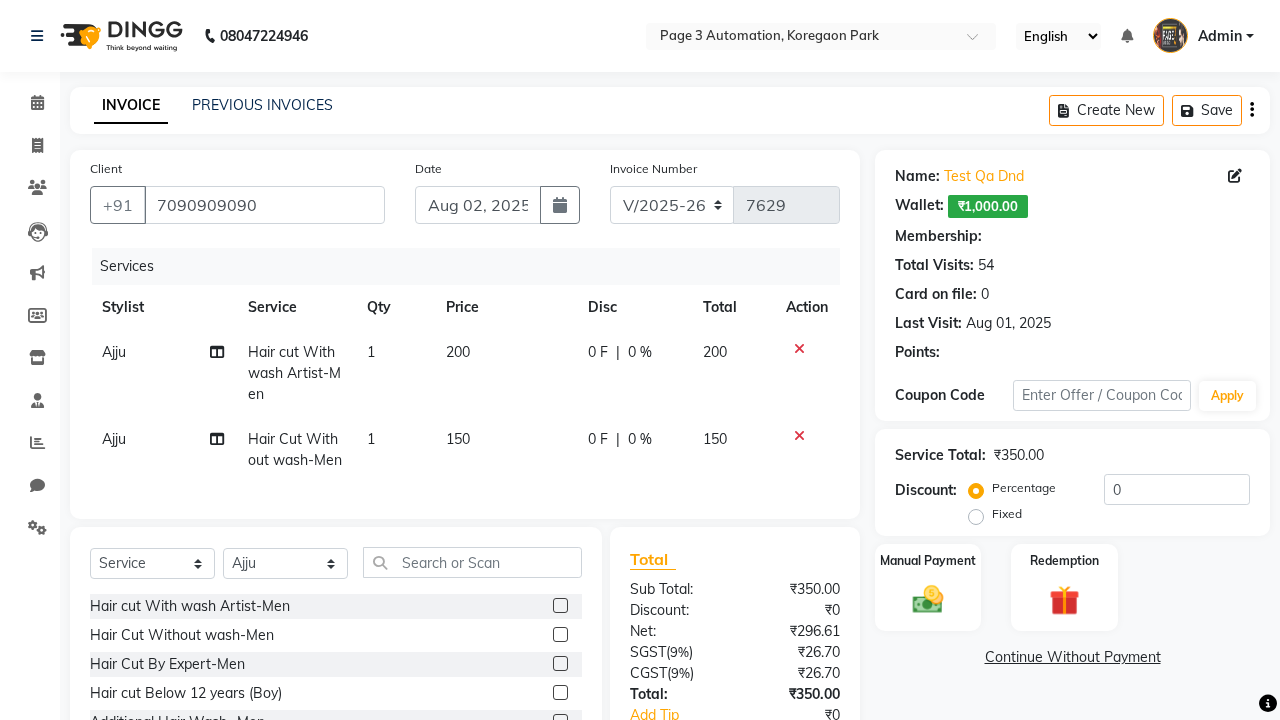 select on "1: Object" 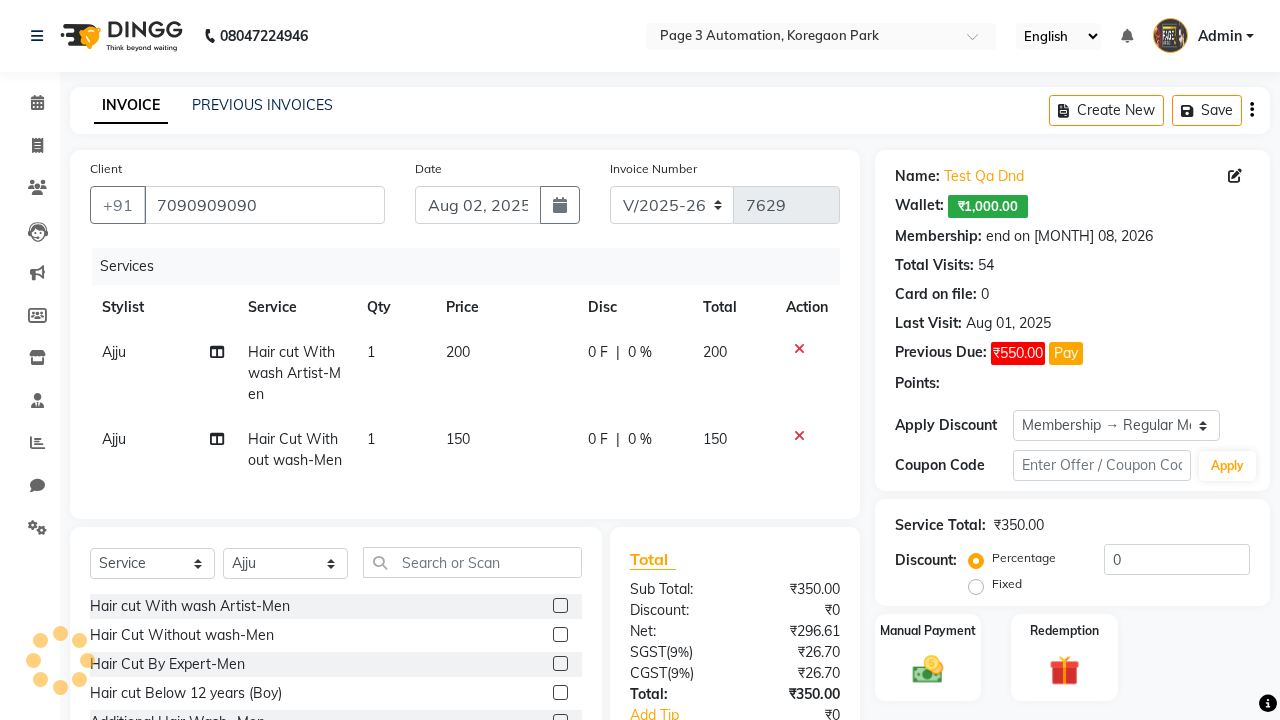 type on "20" 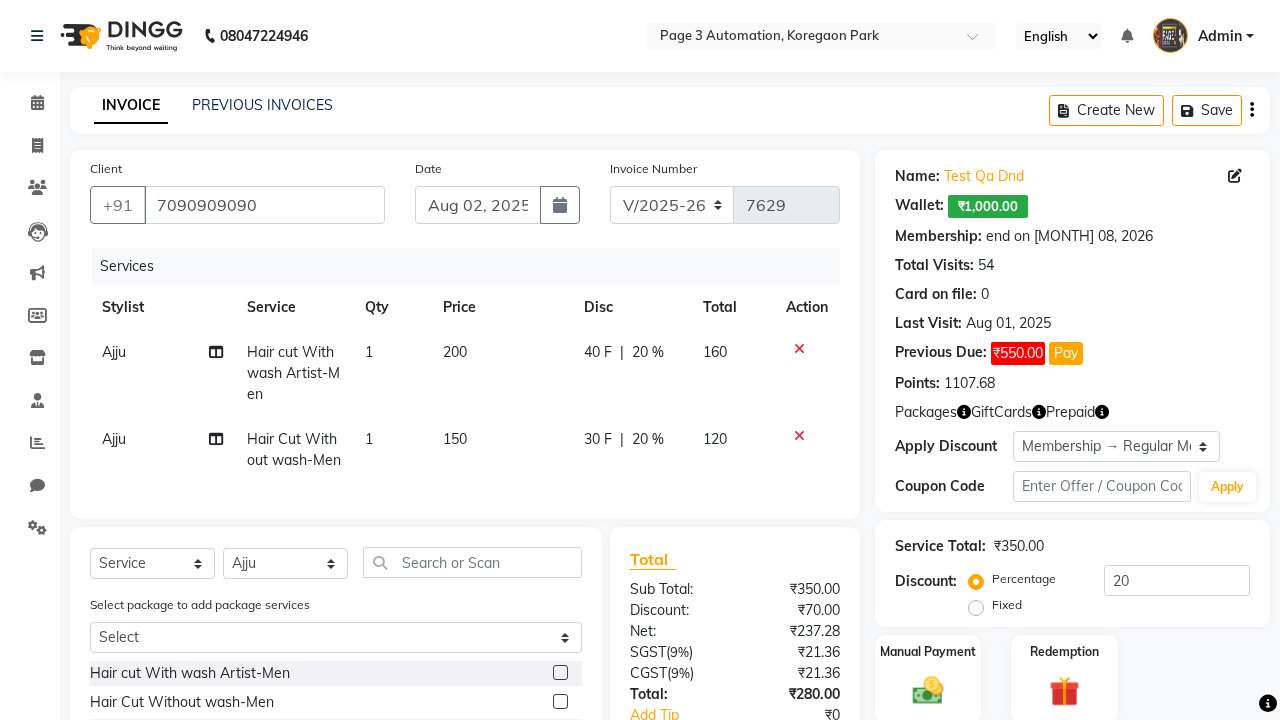 click 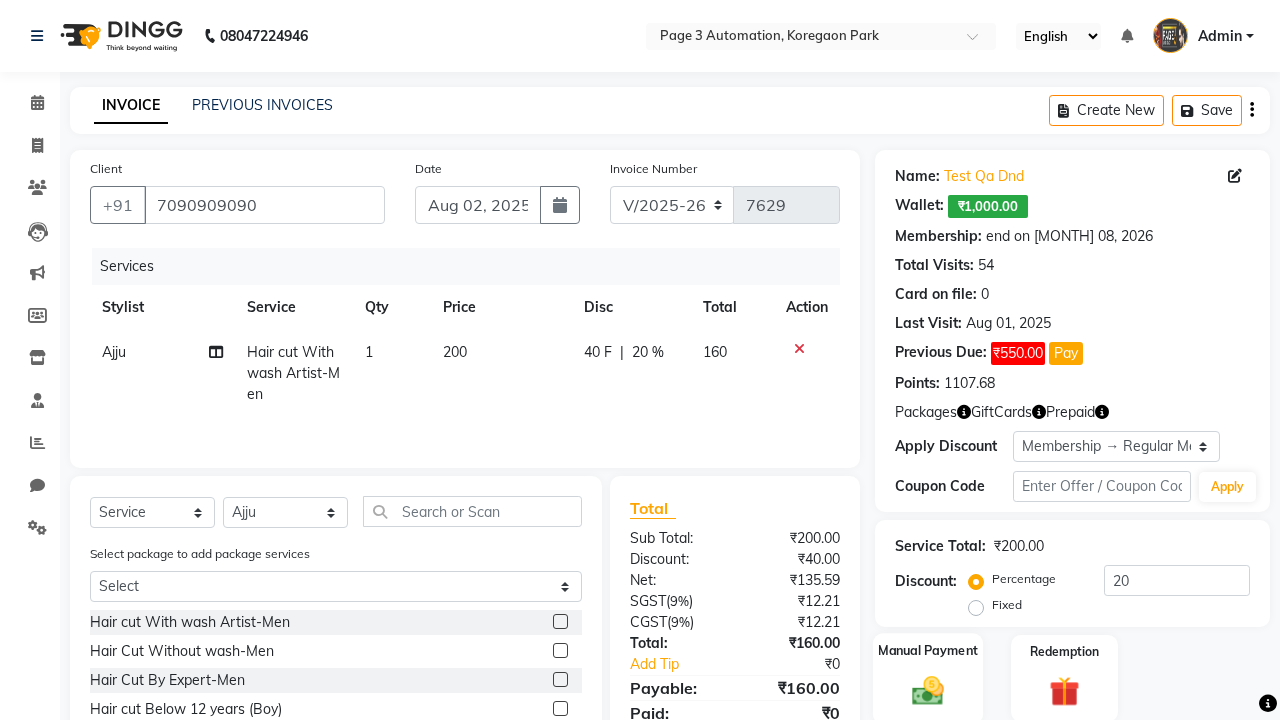 click 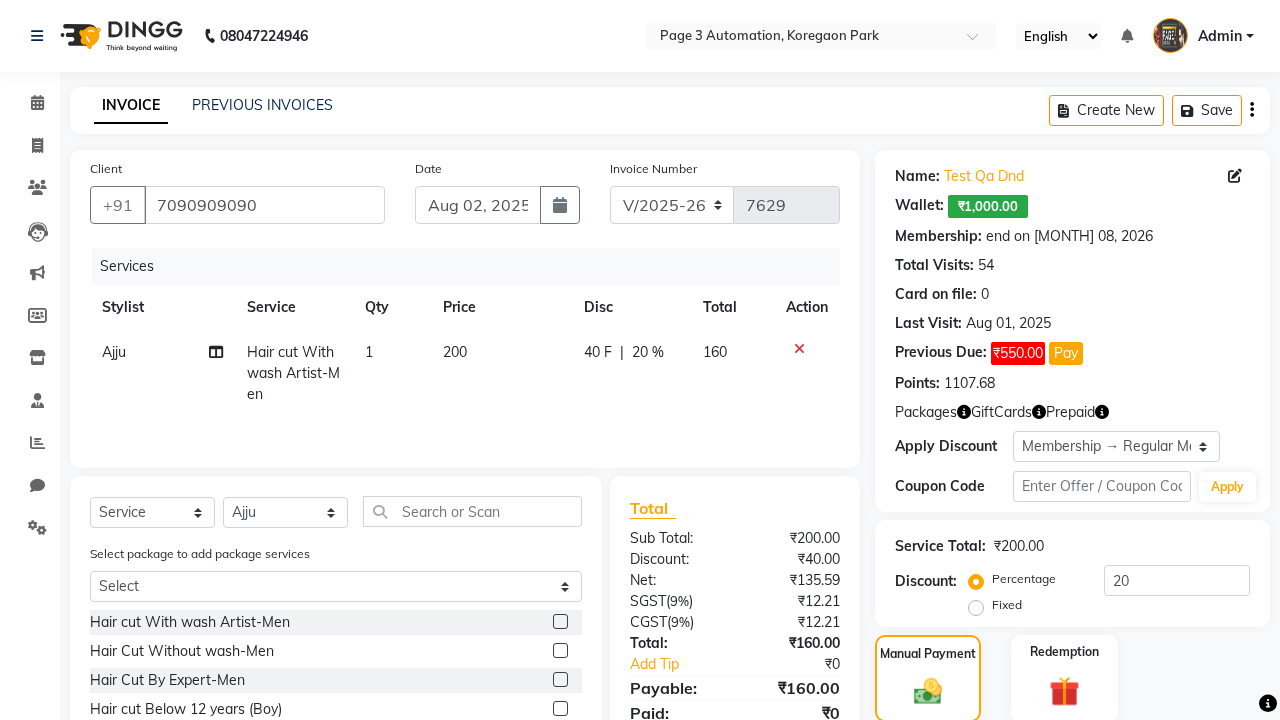 click on "ONLINE" 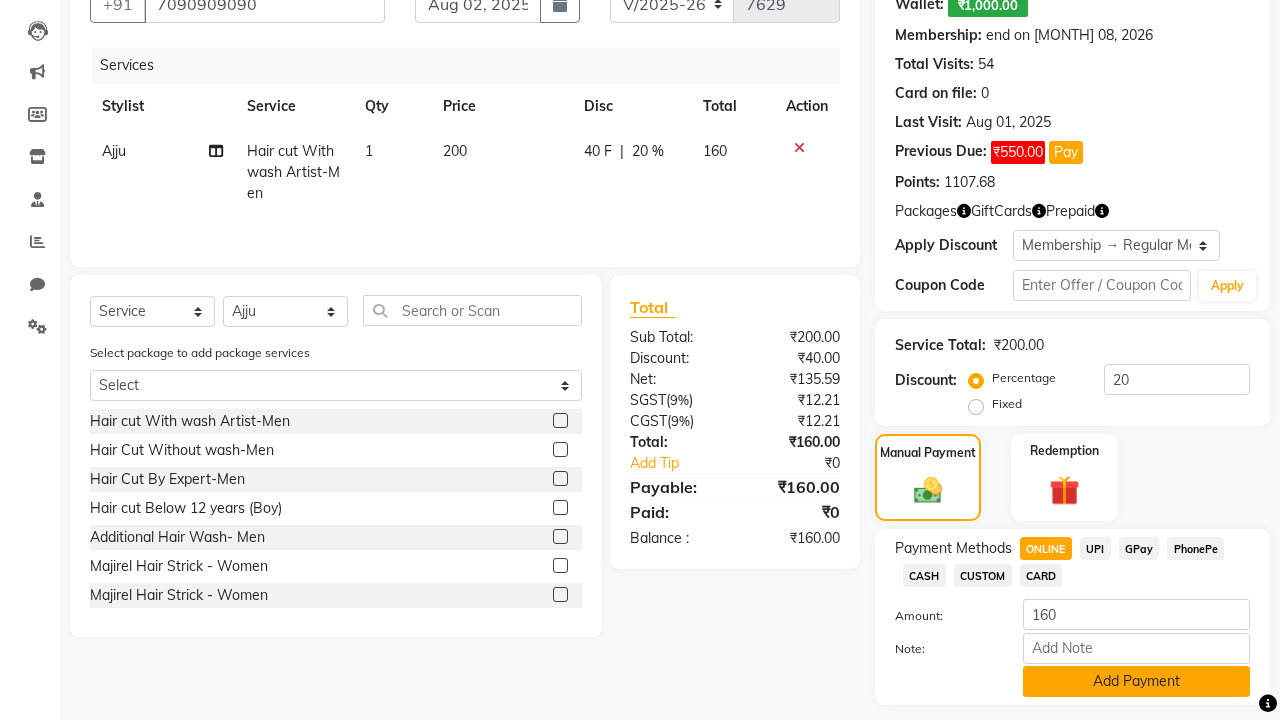 click on "Add Payment" 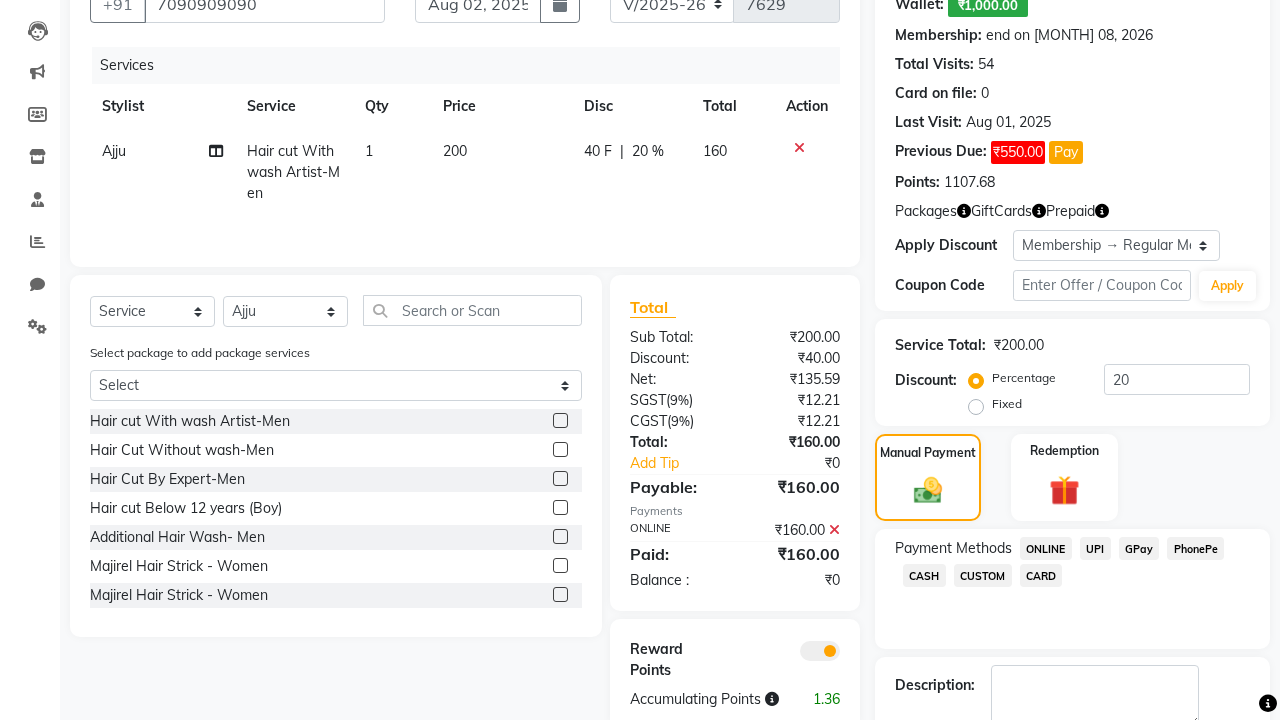 click on "Checkout" 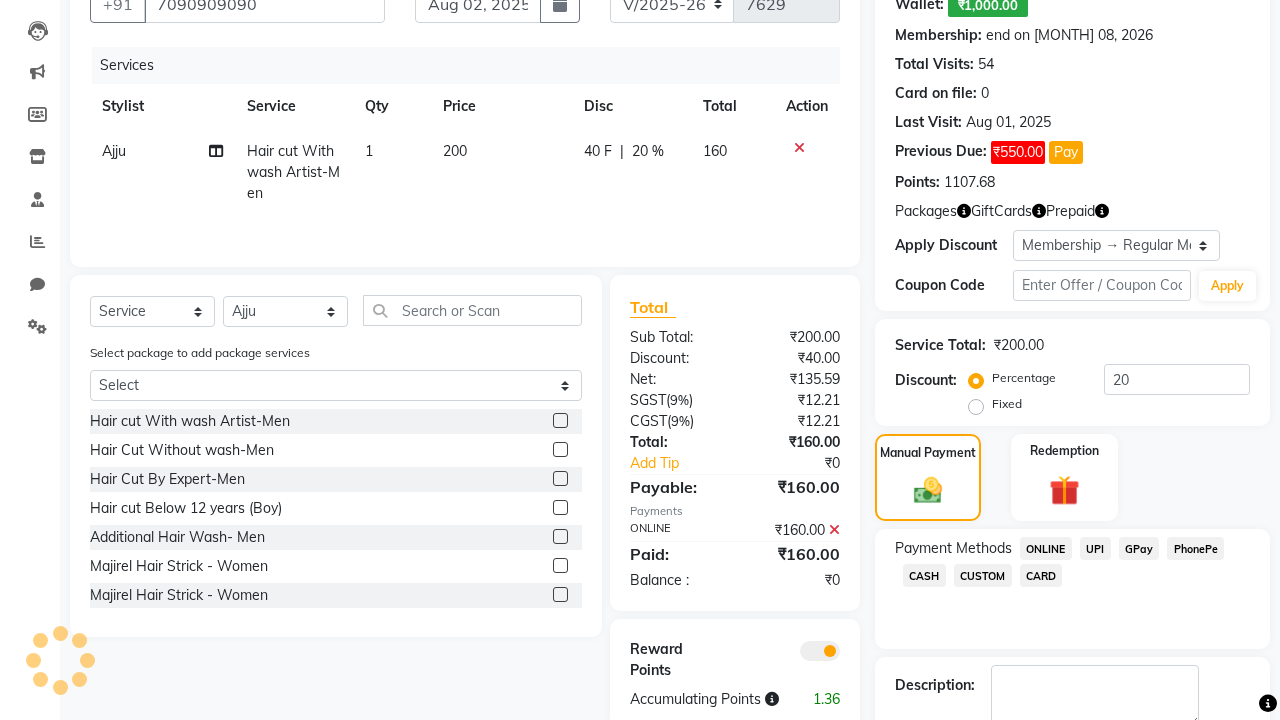 scroll, scrollTop: 314, scrollLeft: 0, axis: vertical 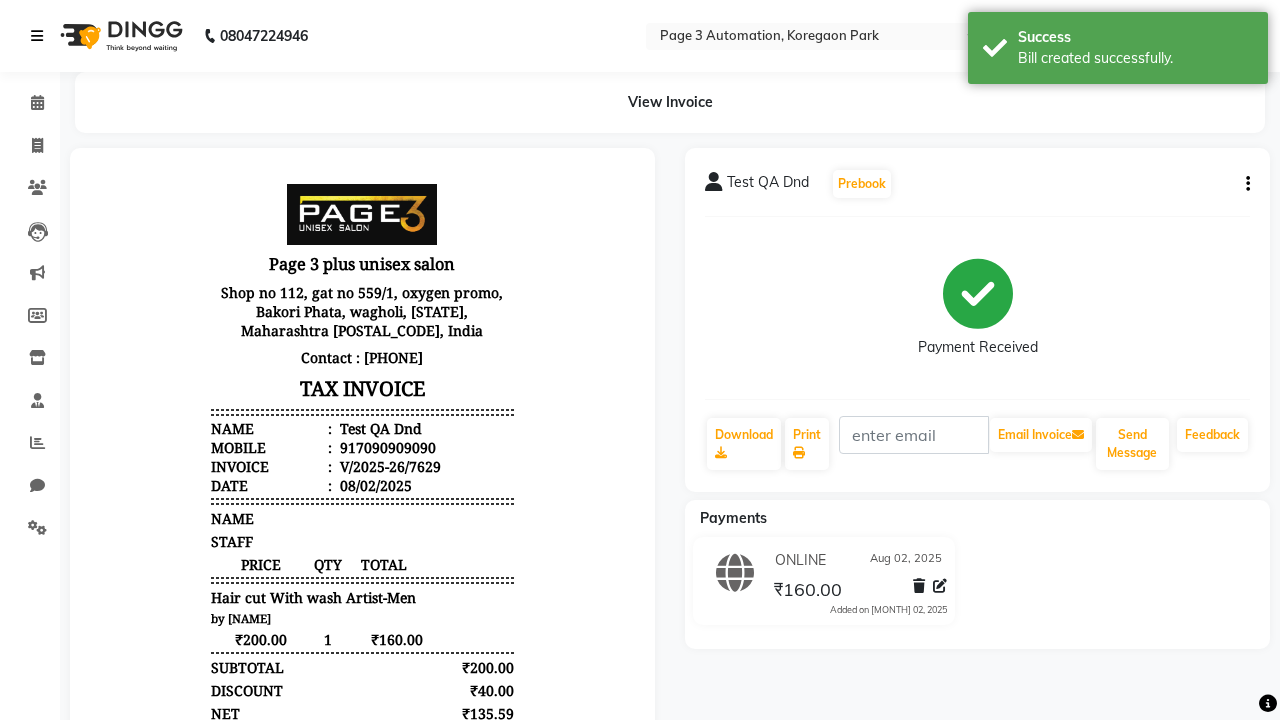 click on "Bill created successfully." at bounding box center [1135, 58] 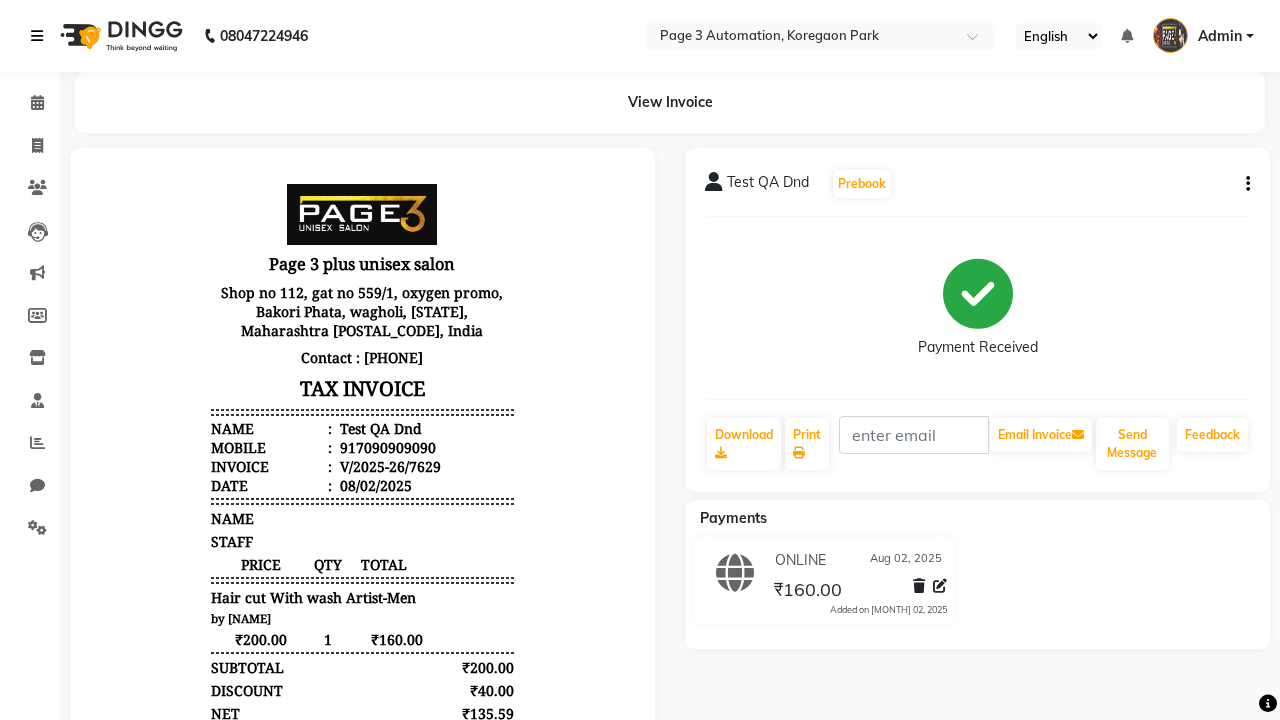 click at bounding box center (37, 36) 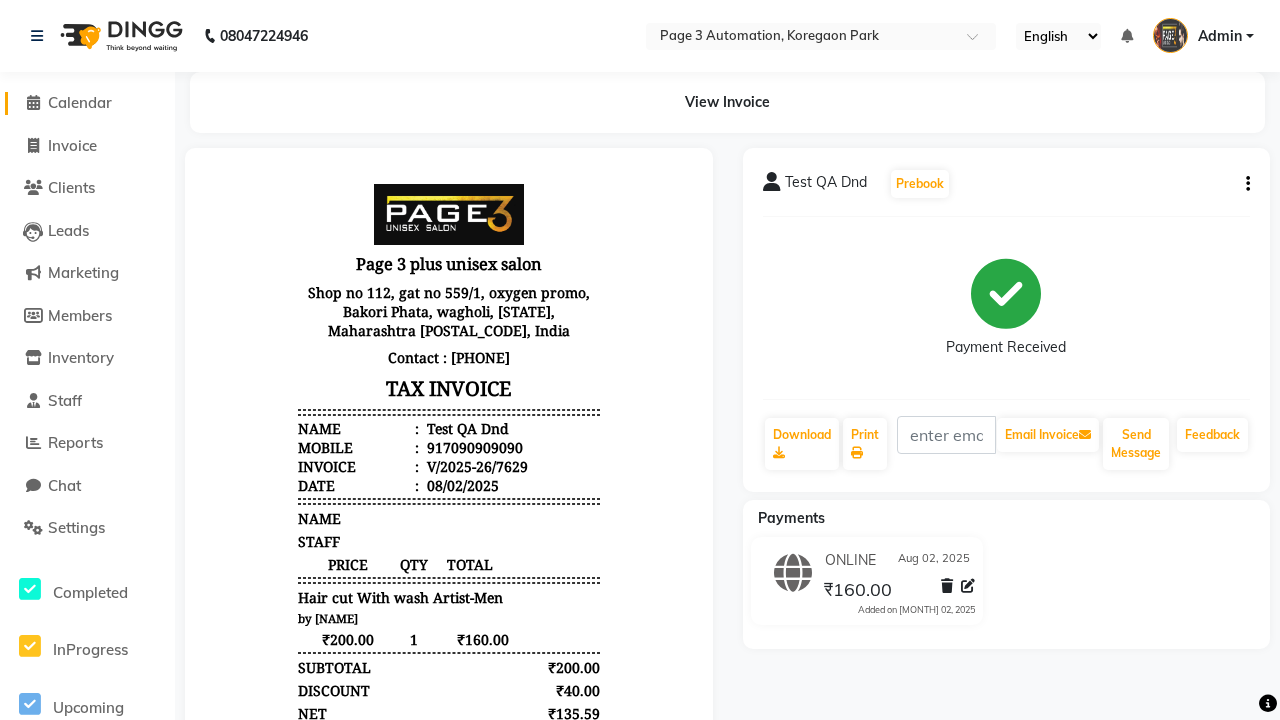 click on "Calendar" 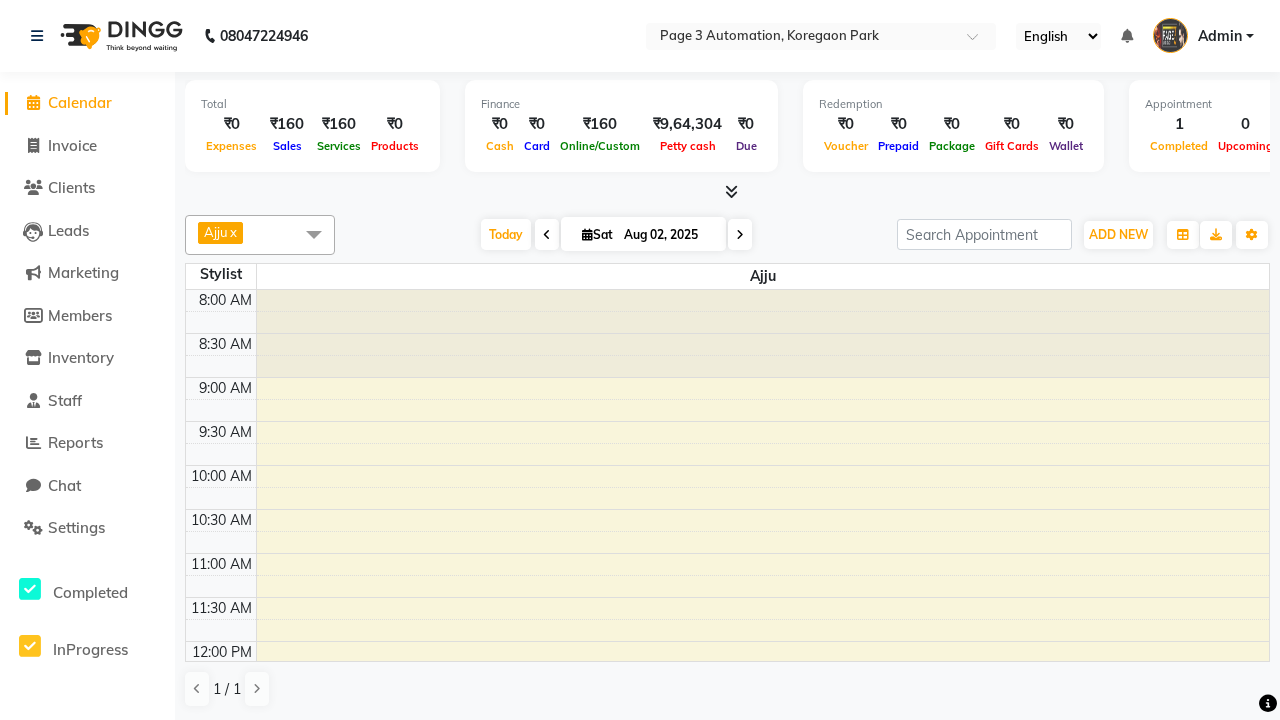 click on "Test QA Dnd, TK09, 01:30 PM-02:15 PM, Hair cut With wash Artist-Men" at bounding box center [751, 806] 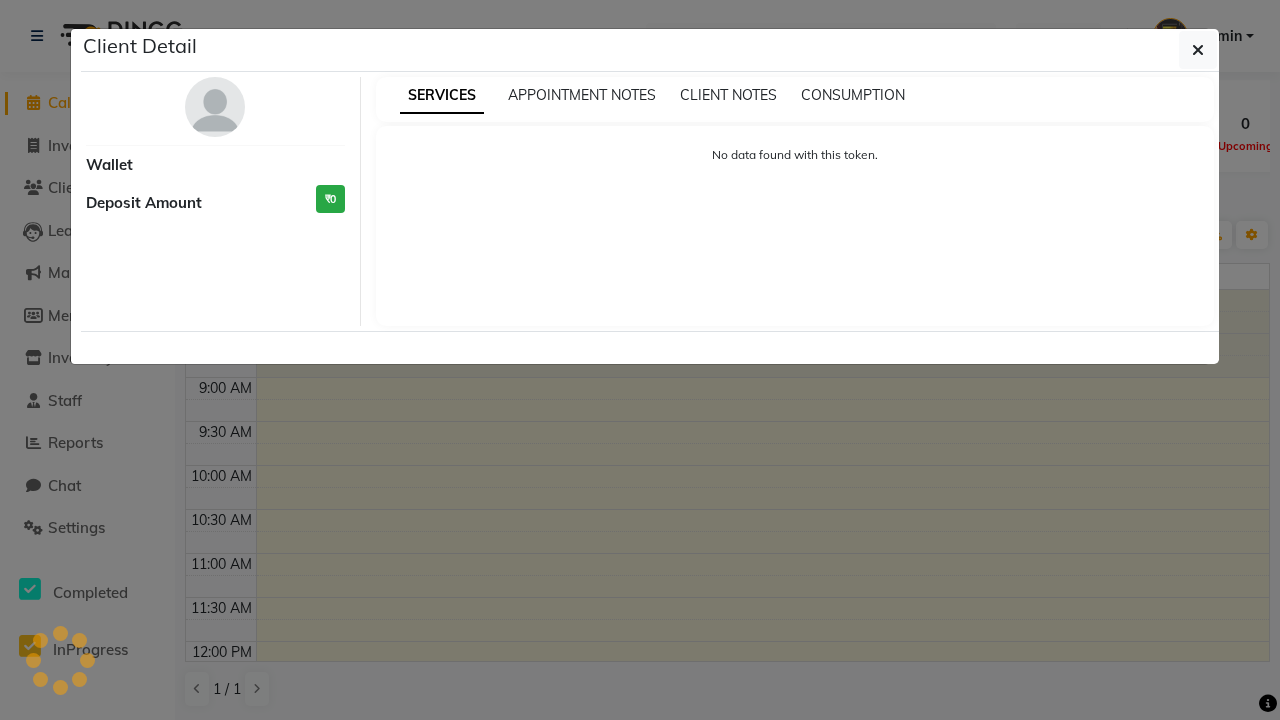 select on "3" 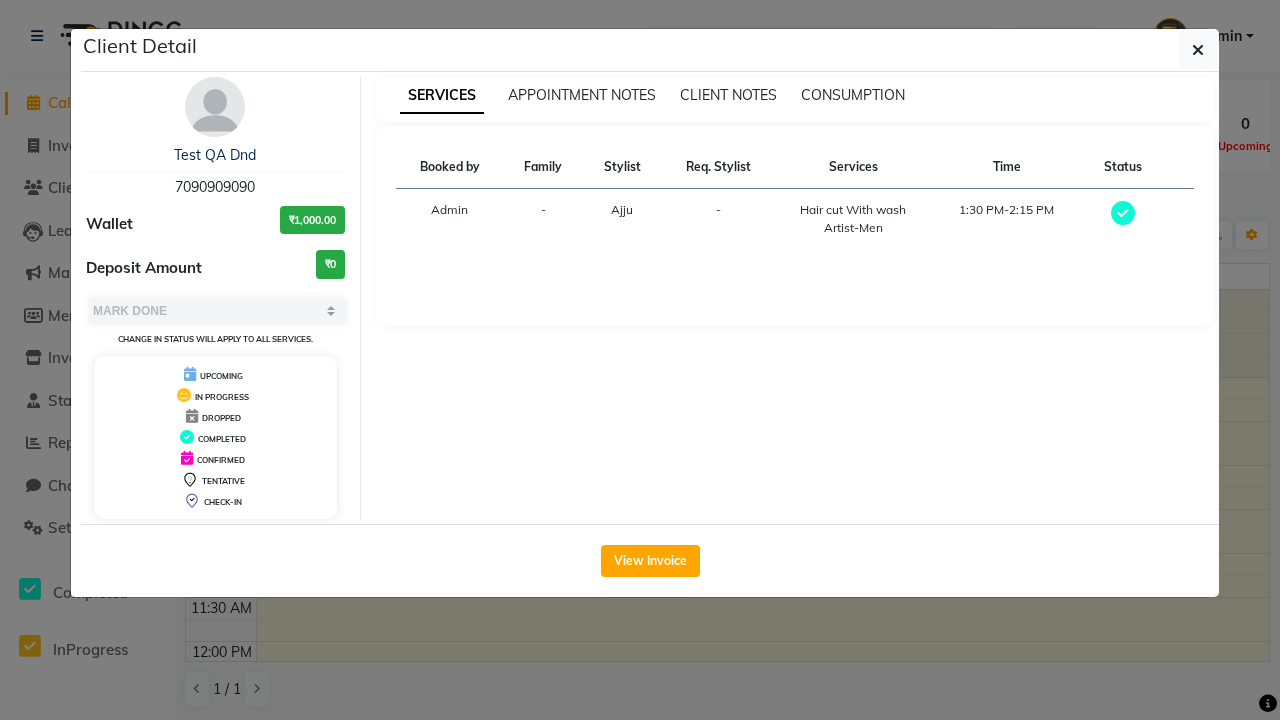 scroll, scrollTop: 331, scrollLeft: 0, axis: vertical 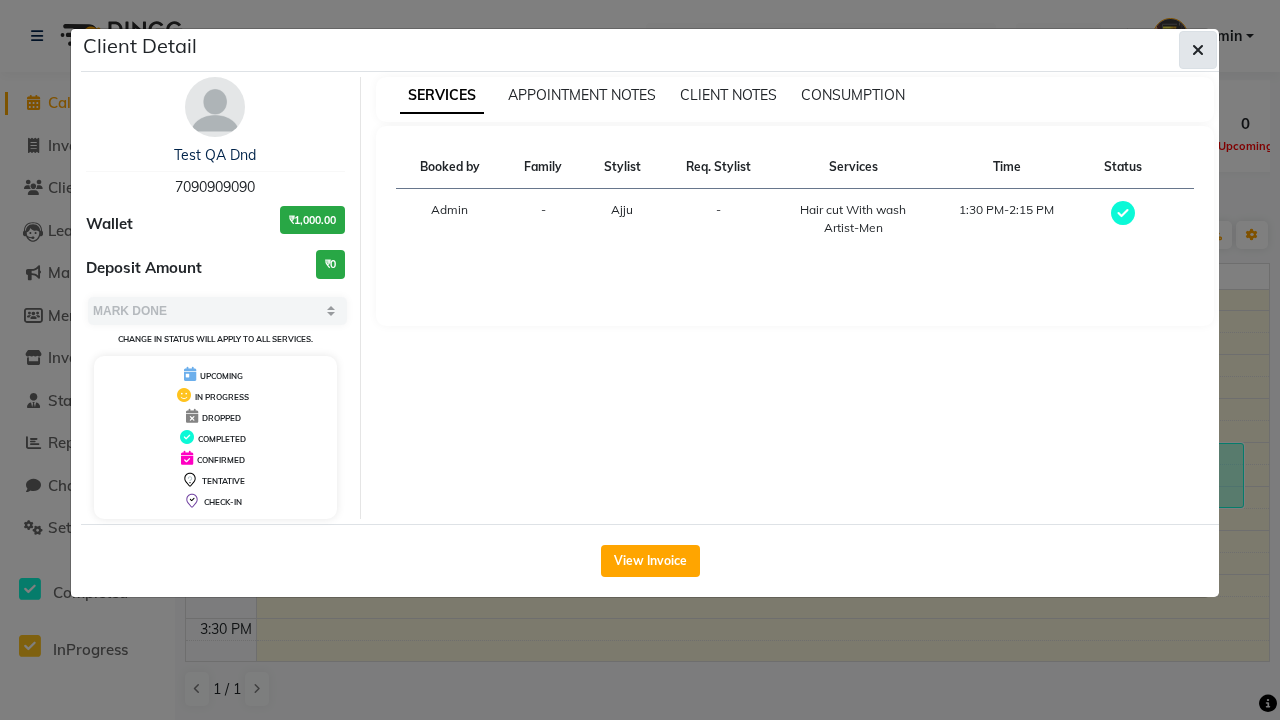 click 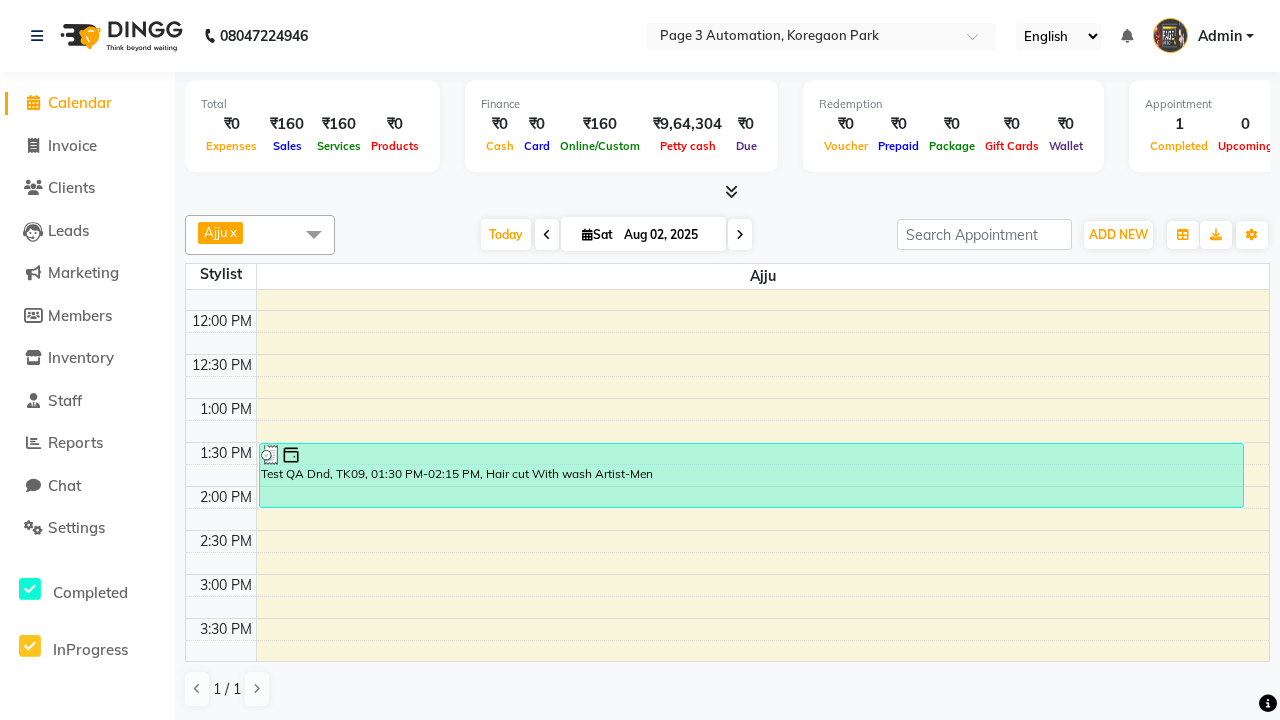 click at bounding box center [314, 234] 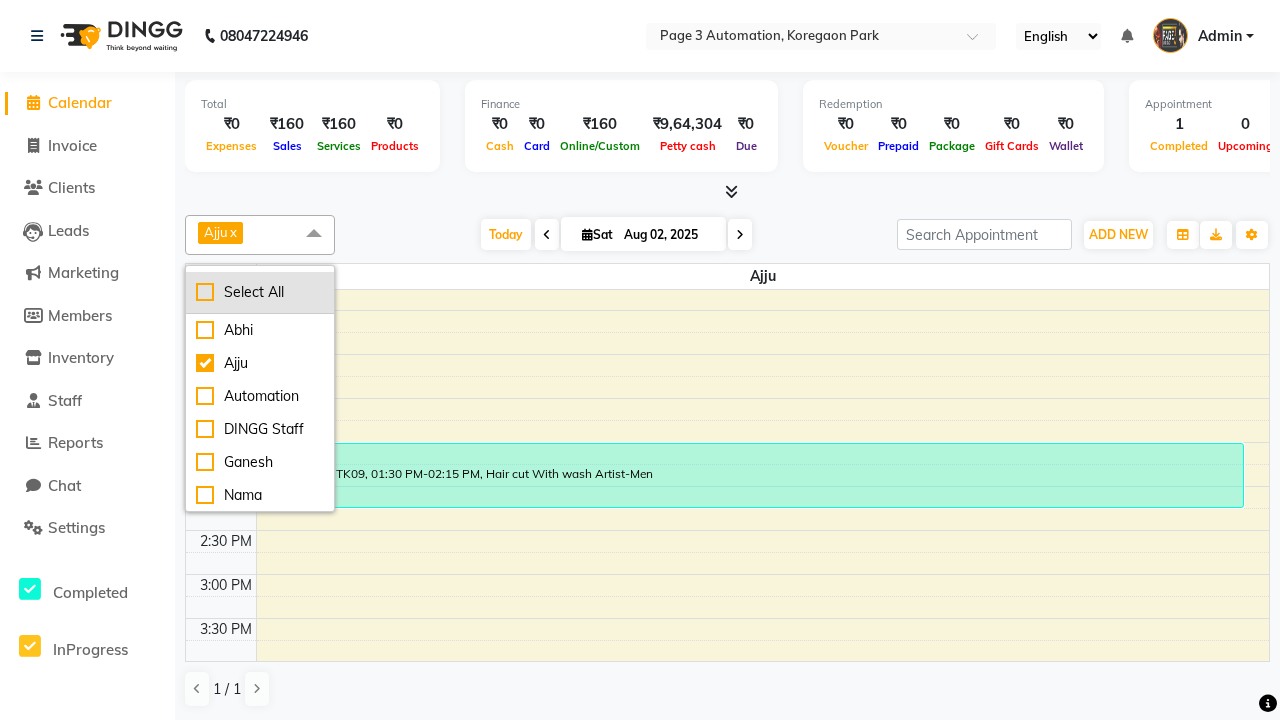 click on "Select All" at bounding box center [260, 292] 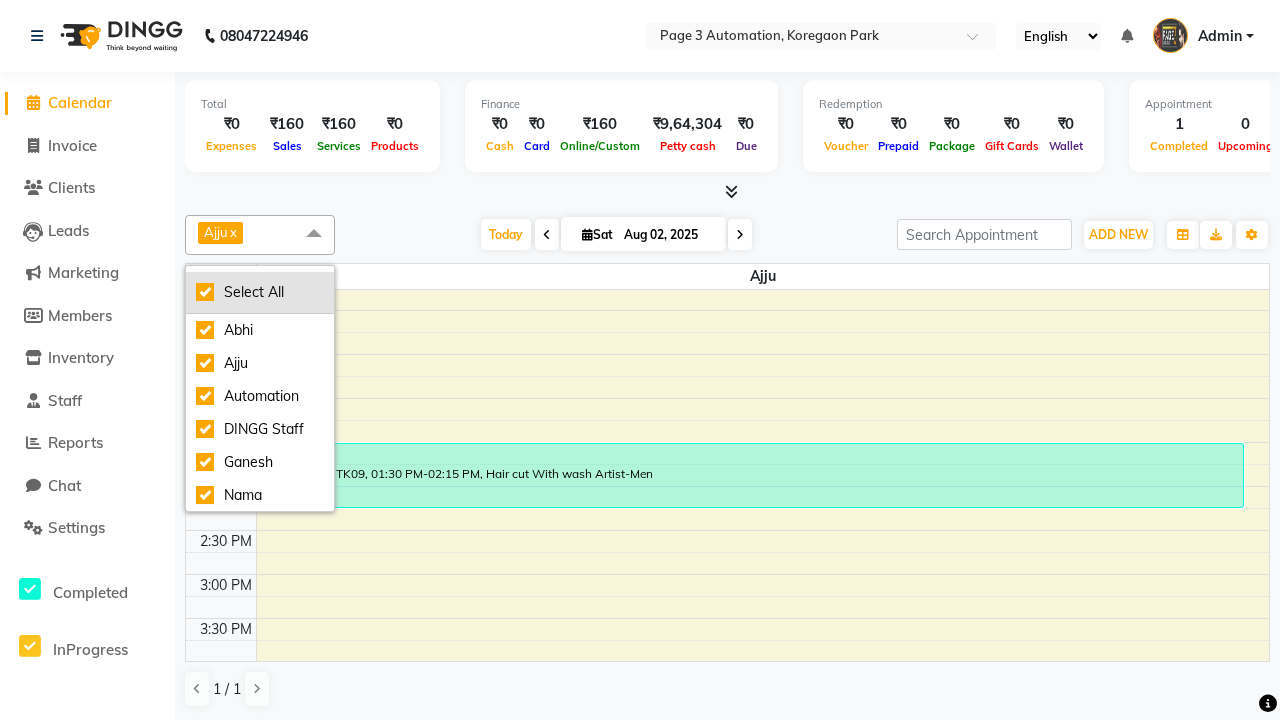 checkbox on "true" 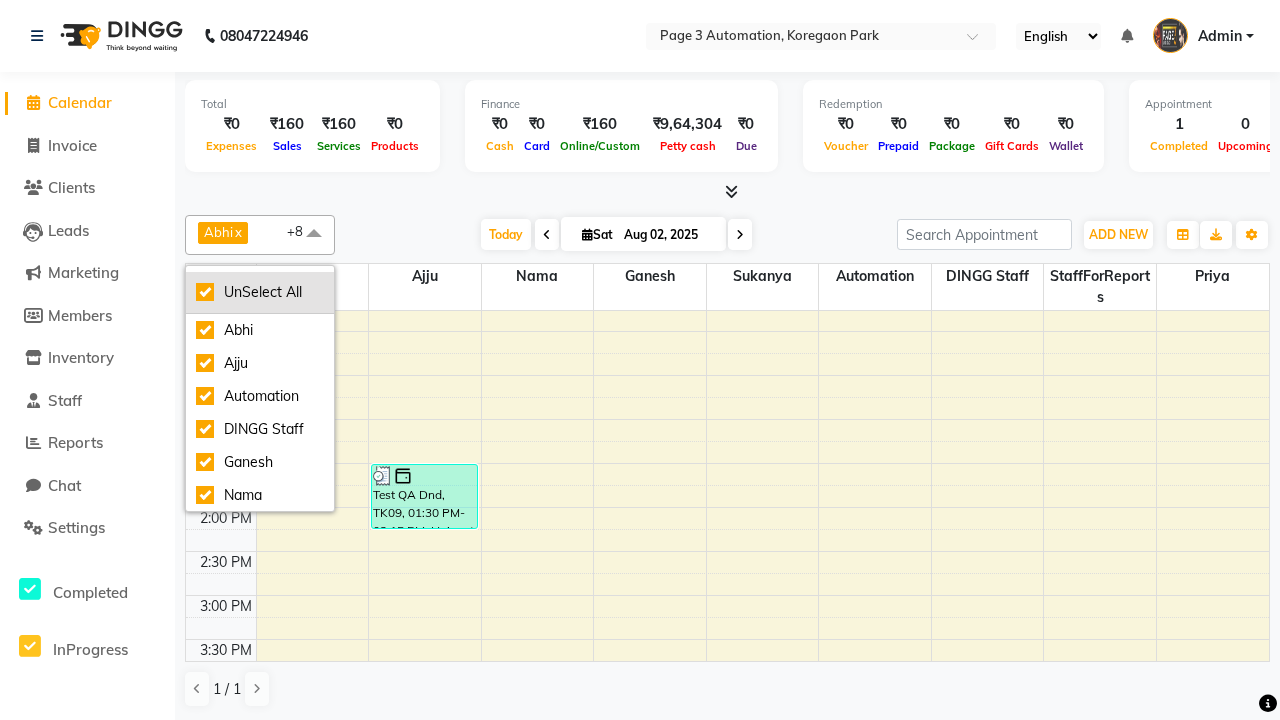 click on "UnSelect All" at bounding box center (260, 292) 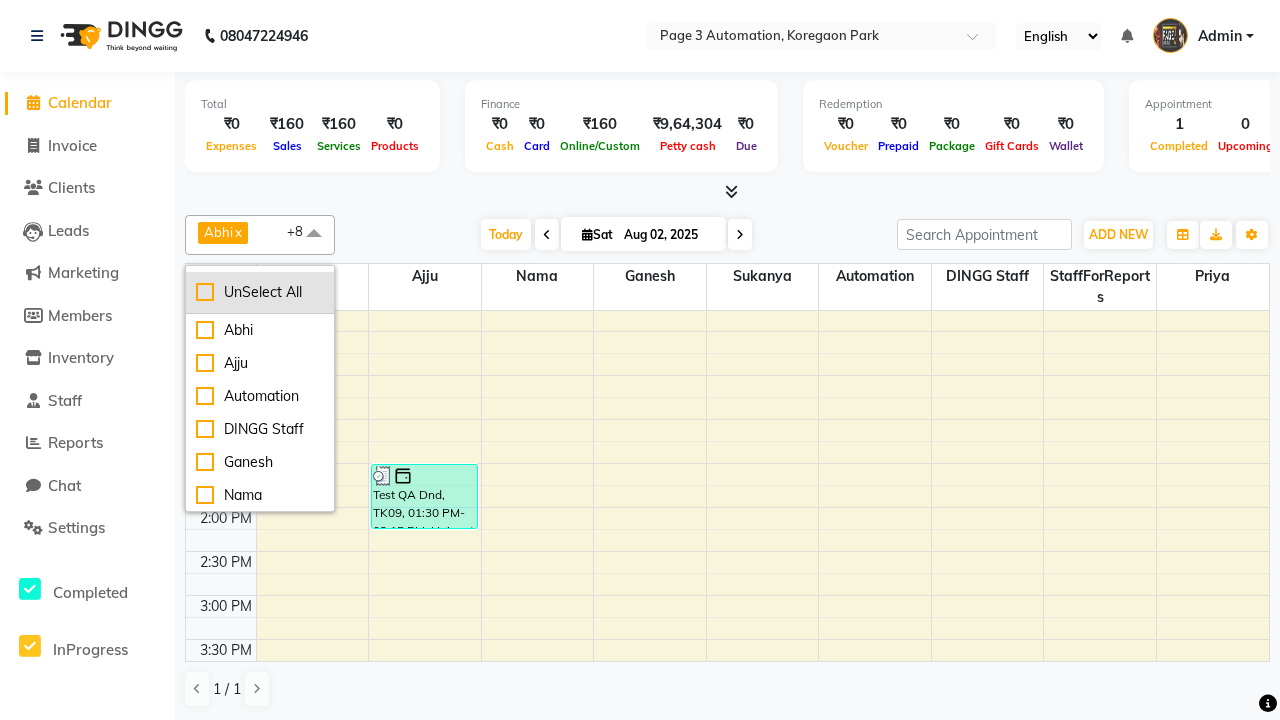 checkbox on "false" 